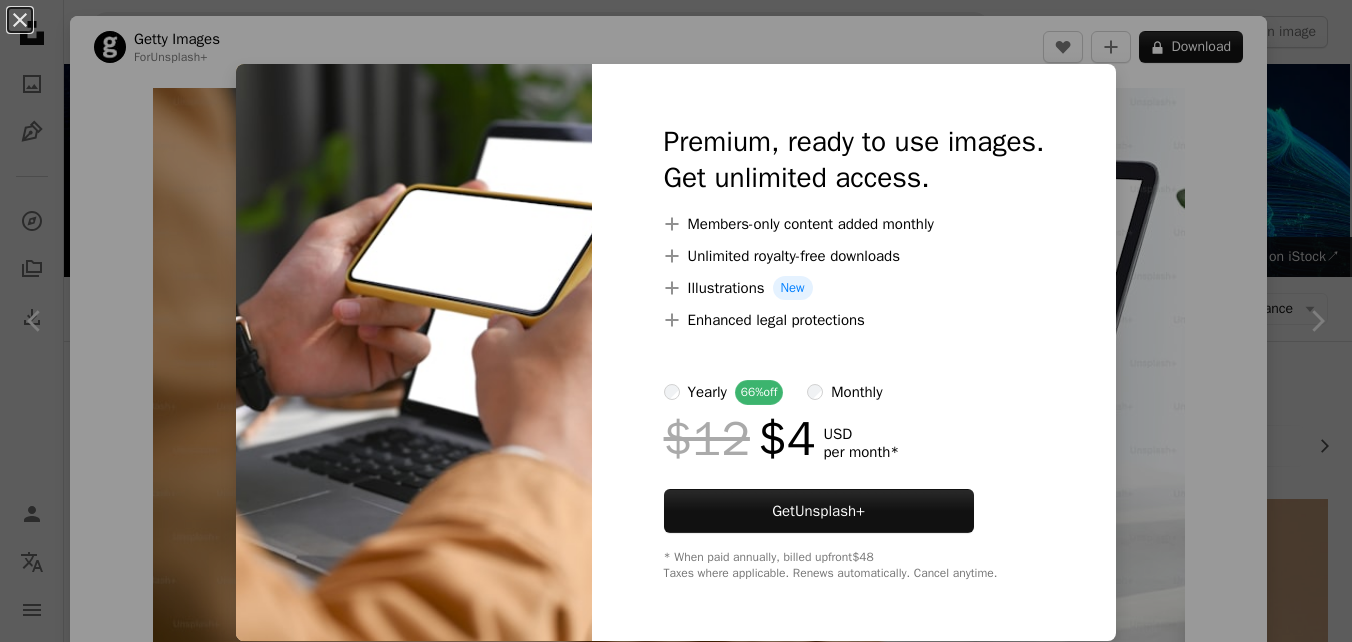 scroll, scrollTop: 5282, scrollLeft: 0, axis: vertical 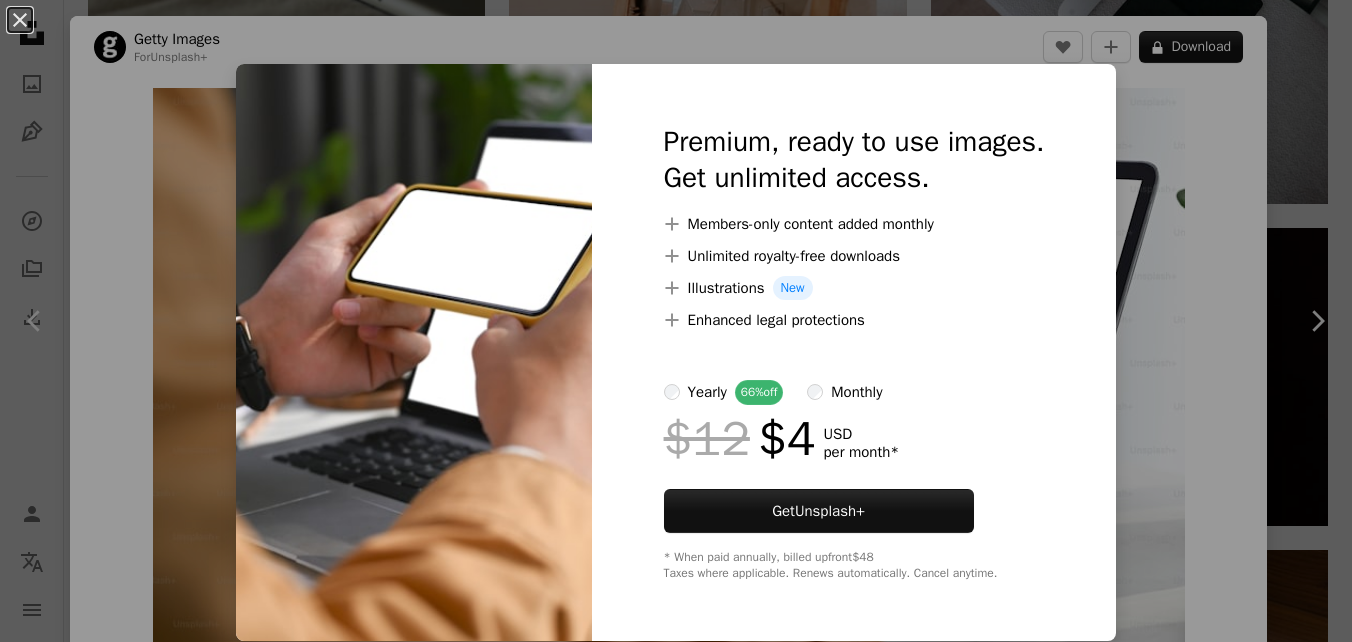 click on "An X shape Premium, ready to use images. Get unlimited access. A plus sign Members-only content added monthly A plus sign Unlimited royalty-free downloads A plus sign Illustrations  New A plus sign Enhanced legal protections yearly 66%  off monthly $12   $4 USD per month * Get  Unsplash+ * When paid annually, billed upfront  $48 Taxes where applicable. Renews automatically. Cancel anytime." at bounding box center (676, 321) 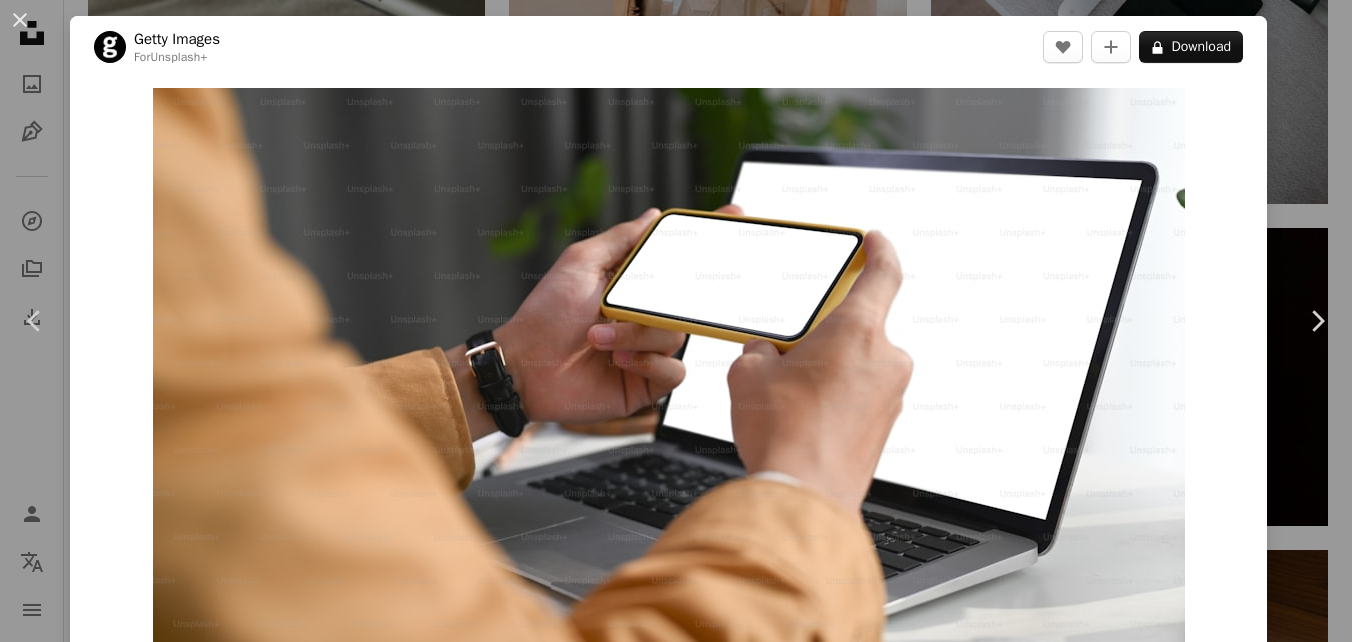 click on "An X shape Chevron left Chevron right Getty Images For  Unsplash+ A heart A plus sign A lock Download Zoom in A forward-right arrow Share More Actions Calendar outlined Published on  [MONTH] [DAY], [YEAR] Safety Licensed under the  Unsplash+ License technology laptop mobile phone home office telephone blank equipment modern technology wireless technology two screens Creative Commons images From this series Chevron left Chevron right Plus sign for Unsplash+ Plus sign for Unsplash+ Plus sign for Unsplash+ Plus sign for Unsplash+ Plus sign for Unsplash+ Plus sign for Unsplash+ Plus sign for Unsplash+ Plus sign for Unsplash+ Plus sign for Unsplash+ Plus sign for Unsplash+ Related images Plus sign for Unsplash+ A heart A plus sign Getty Images For  Unsplash+ A lock Download Plus sign for Unsplash+ A heart A plus sign Getty Images For  Unsplash+ A lock Download Plus sign for Unsplash+ A heart A plus sign Getty Images For  Unsplash+ A lock Download Plus sign for Unsplash+ A heart A plus sign Getty Images For  Unsplash+" at bounding box center (676, 321) 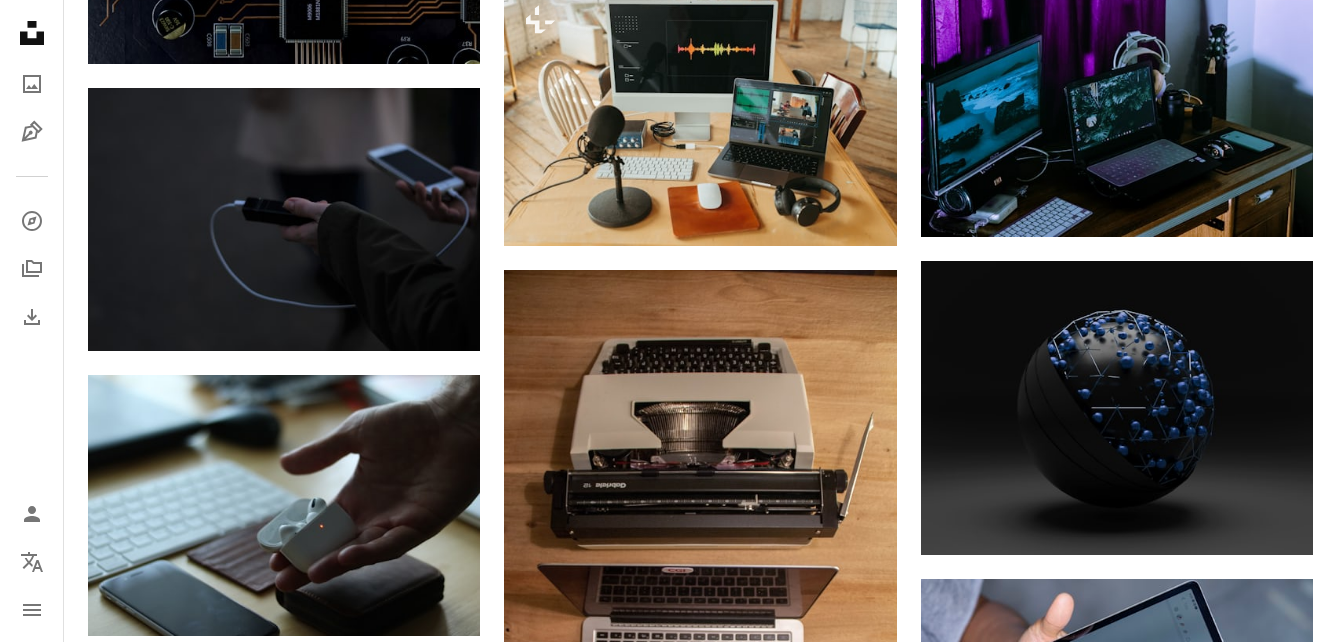 scroll, scrollTop: 1122, scrollLeft: 0, axis: vertical 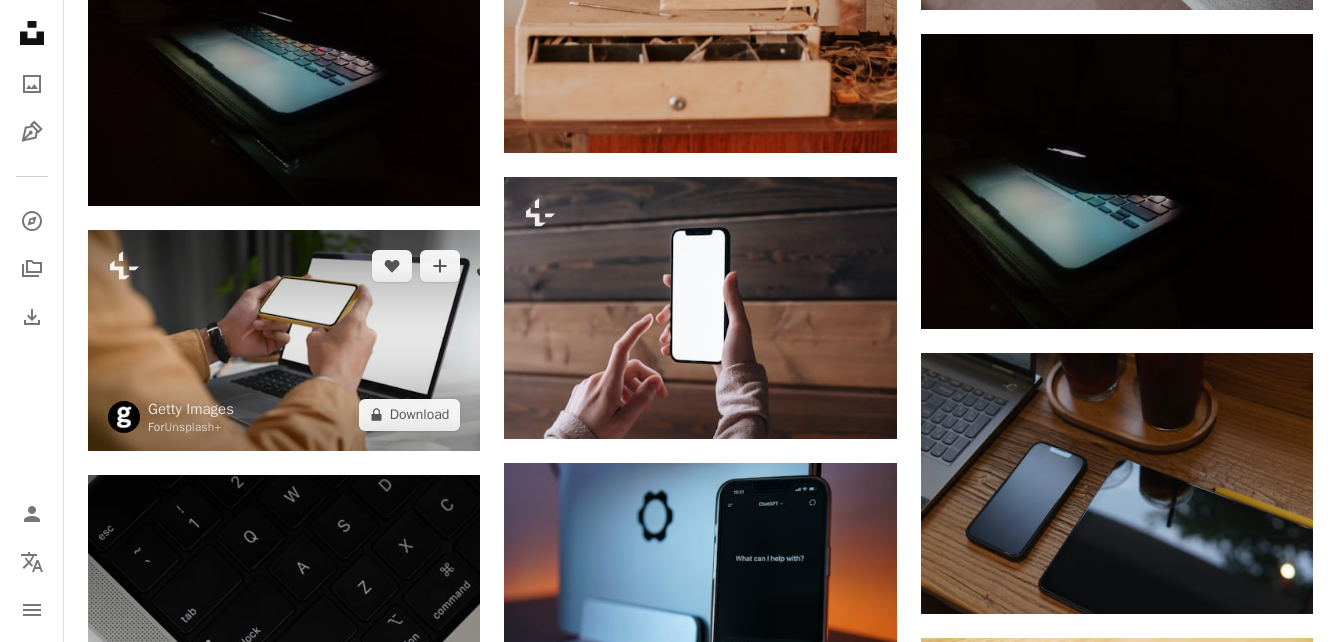 click at bounding box center [284, 340] 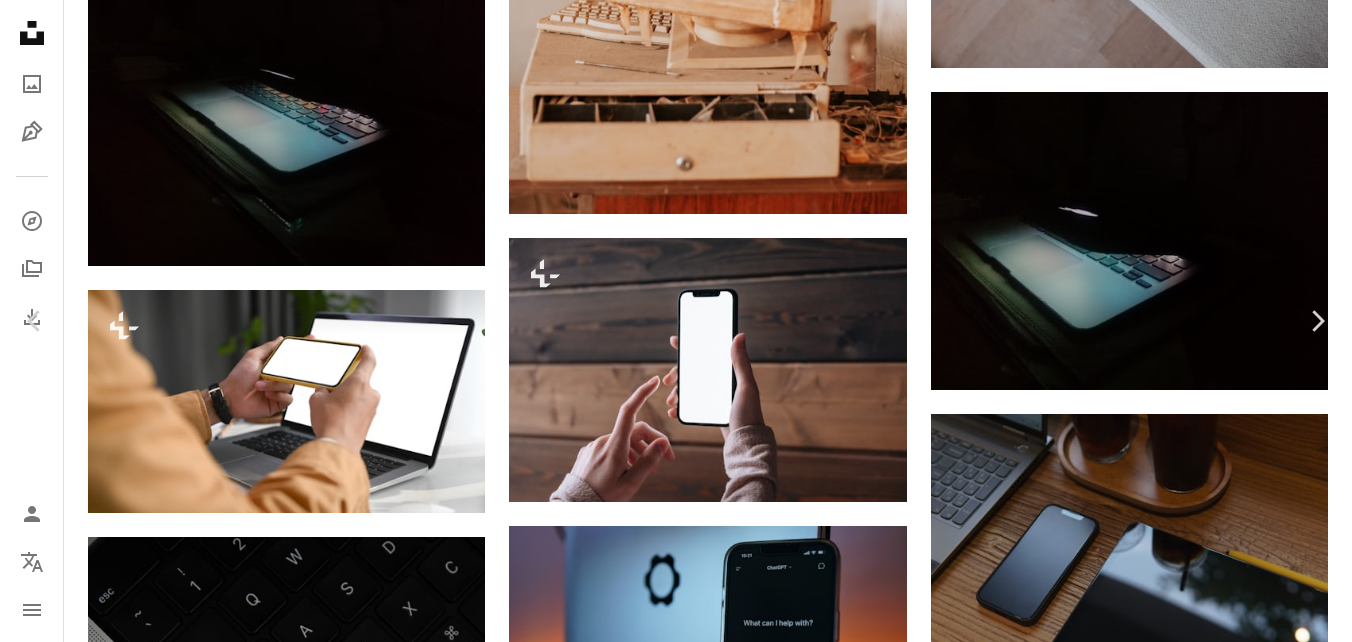 scroll, scrollTop: 1202, scrollLeft: 0, axis: vertical 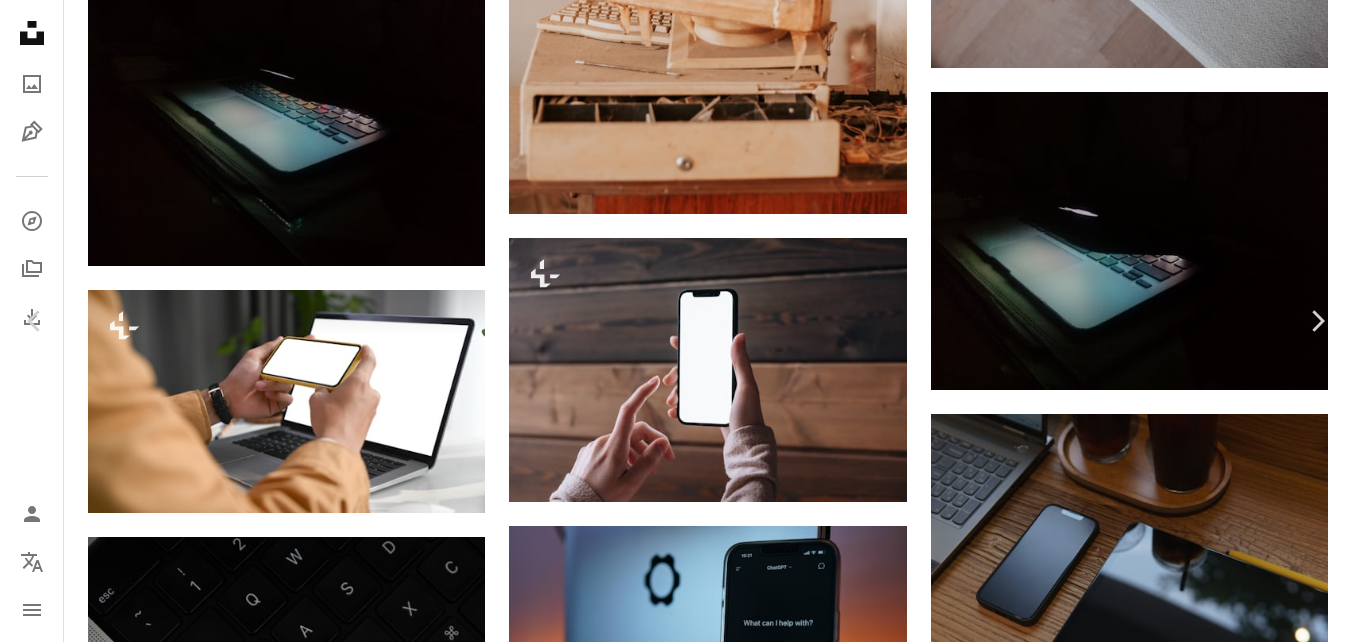 click on "An X shape Chevron left Chevron right Getty Images For  Unsplash+ A heart A plus sign A lock Download Zoom in A forward-right arrow Share More Actions Calendar outlined Published on  [MONTH] [DAY], [YEAR] Safety Licensed under the  Unsplash+ License technology laptop mobile phone home office telephone blank equipment modern technology wireless technology two screens Creative Commons images From this series Chevron right Plus sign for Unsplash+ Plus sign for Unsplash+ Plus sign for Unsplash+ Plus sign for Unsplash+ Plus sign for Unsplash+ Plus sign for Unsplash+ Plus sign for Unsplash+ Plus sign for Unsplash+ Plus sign for Unsplash+ Plus sign for Unsplash+ Related images Plus sign for Unsplash+ A heart A plus sign Getty Images For  Unsplash+ A lock Download Plus sign for Unsplash+ A heart A plus sign Getty Images For  Unsplash+ A lock Download Plus sign for Unsplash+ A heart A plus sign Getty Images For  Unsplash+ A lock Download Plus sign for Unsplash+ A heart A plus sign Getty Images For  Unsplash+" at bounding box center (676, 22035) 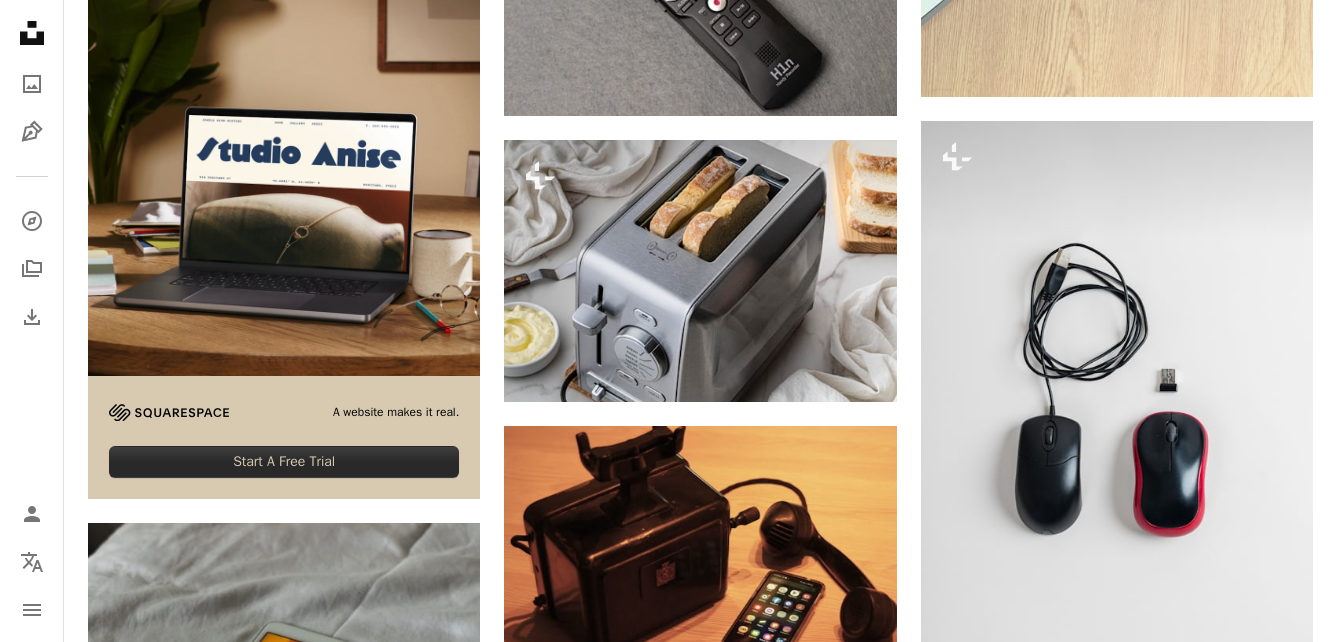 scroll, scrollTop: 0, scrollLeft: 0, axis: both 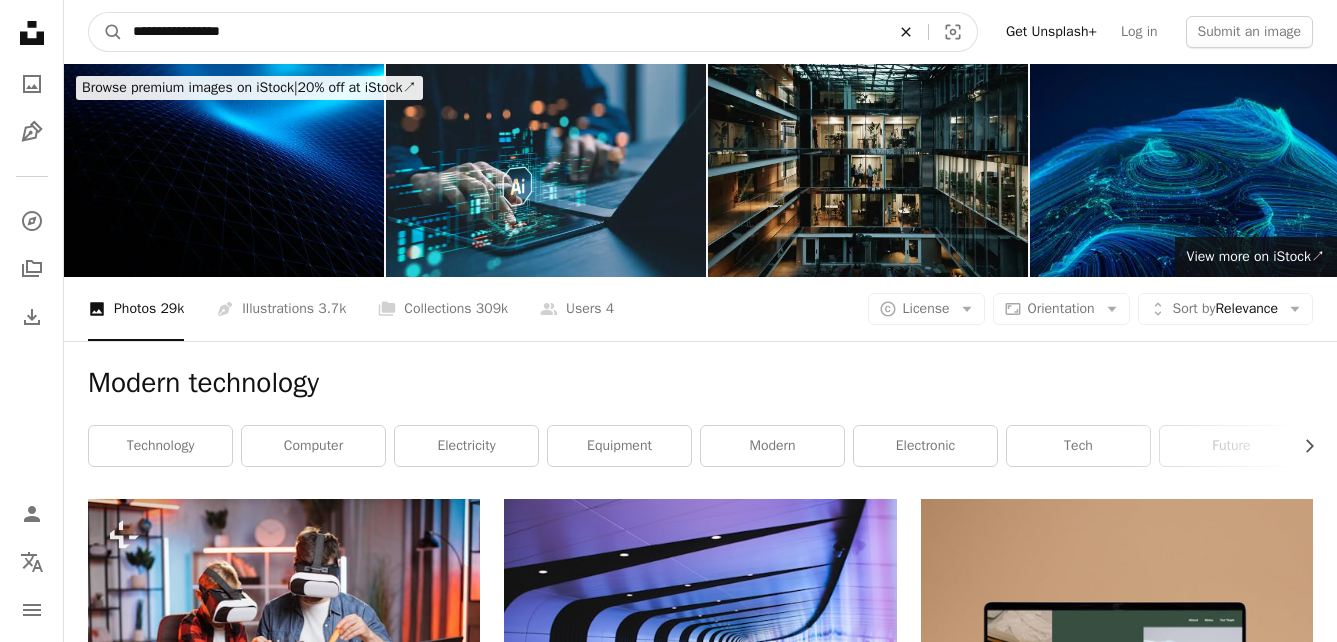 click on "An X shape" 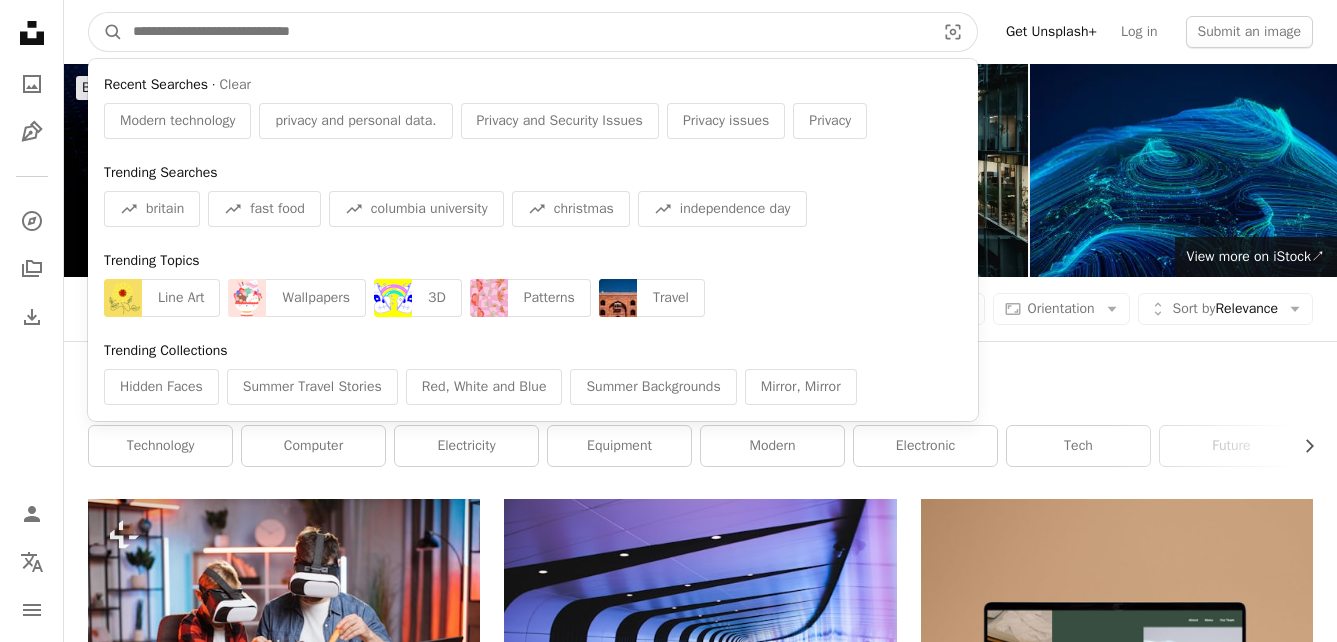 paste on "**********" 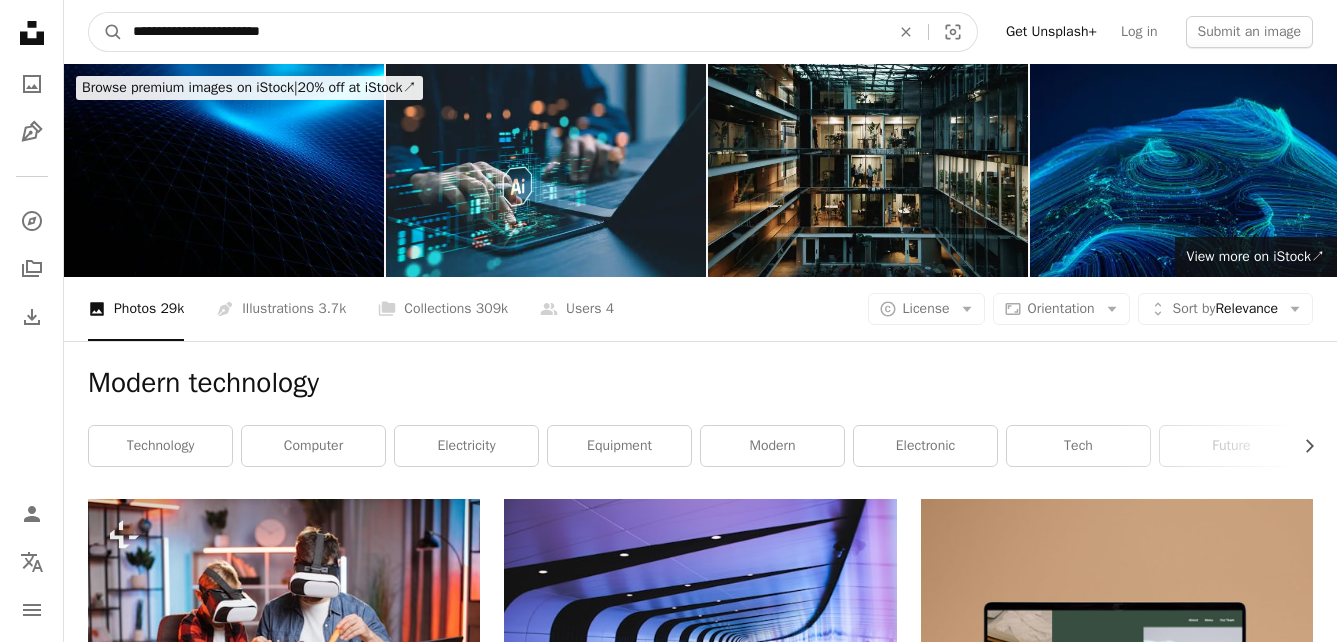 click on "A magnifying glass" at bounding box center [106, 32] 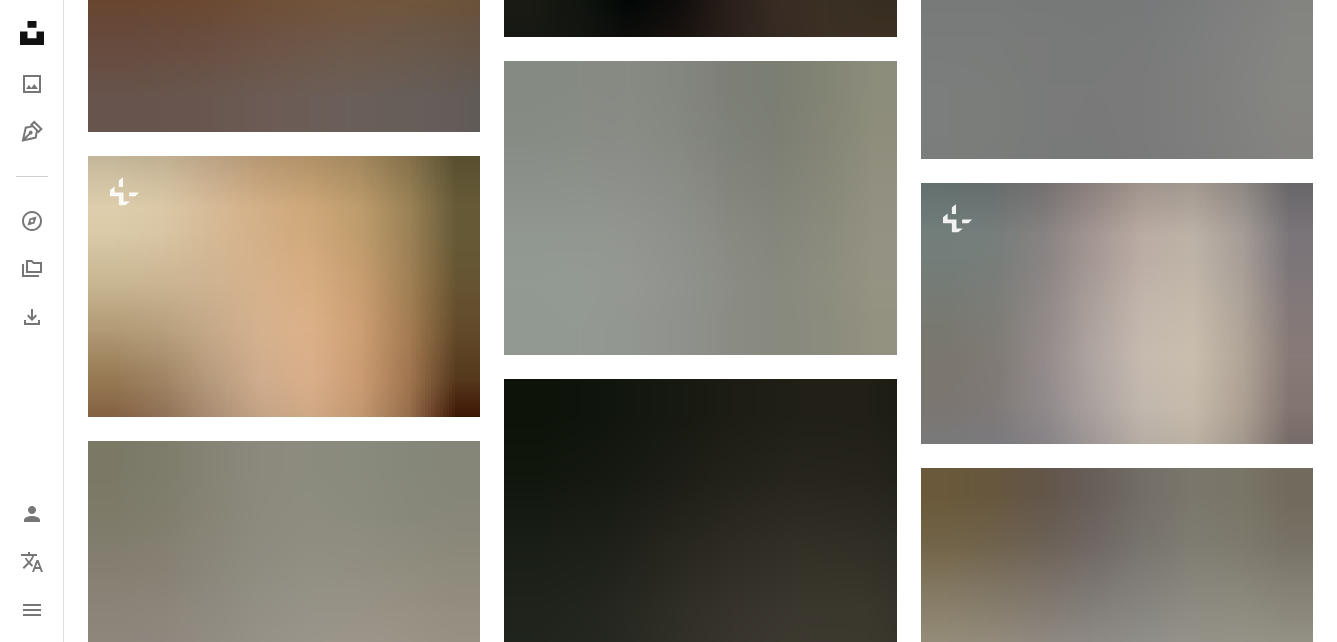 scroll, scrollTop: 0, scrollLeft: 0, axis: both 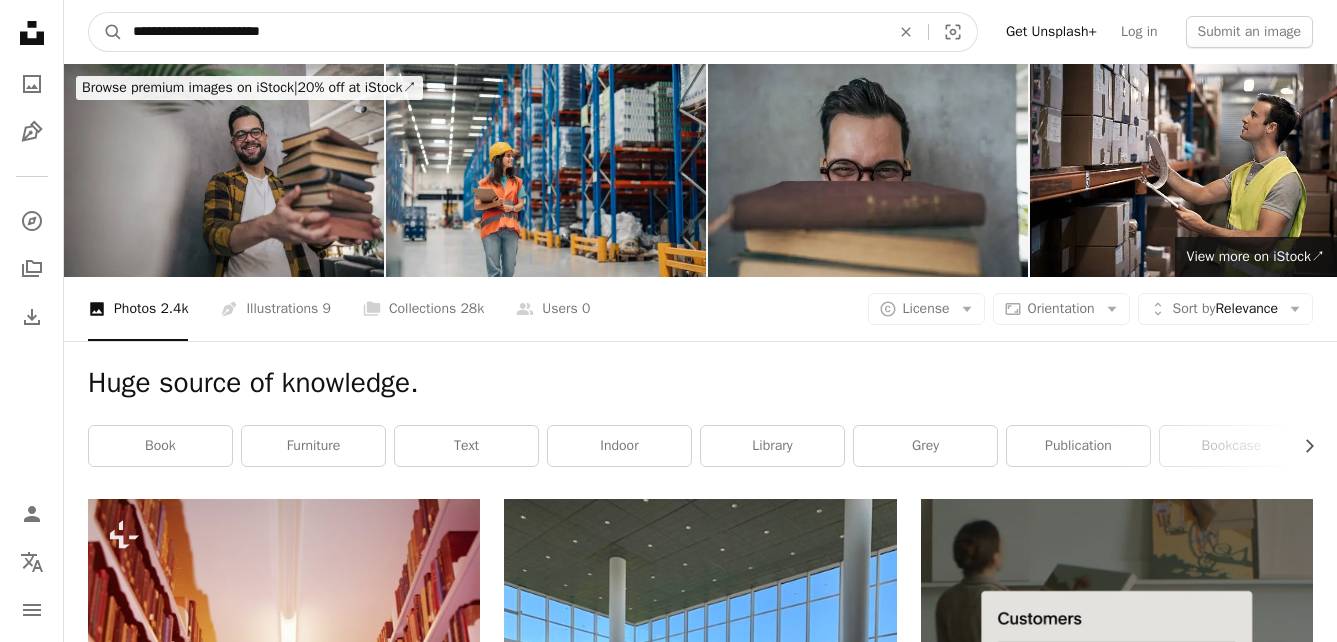 click on "**********" at bounding box center (503, 32) 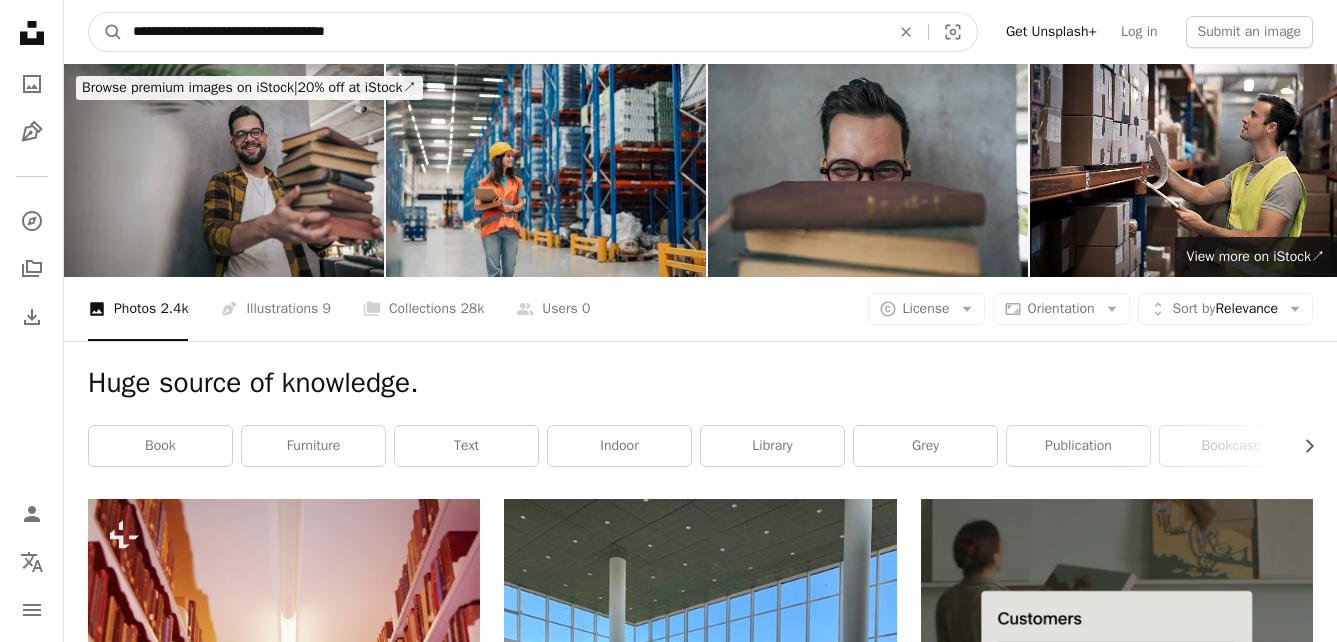 type on "**********" 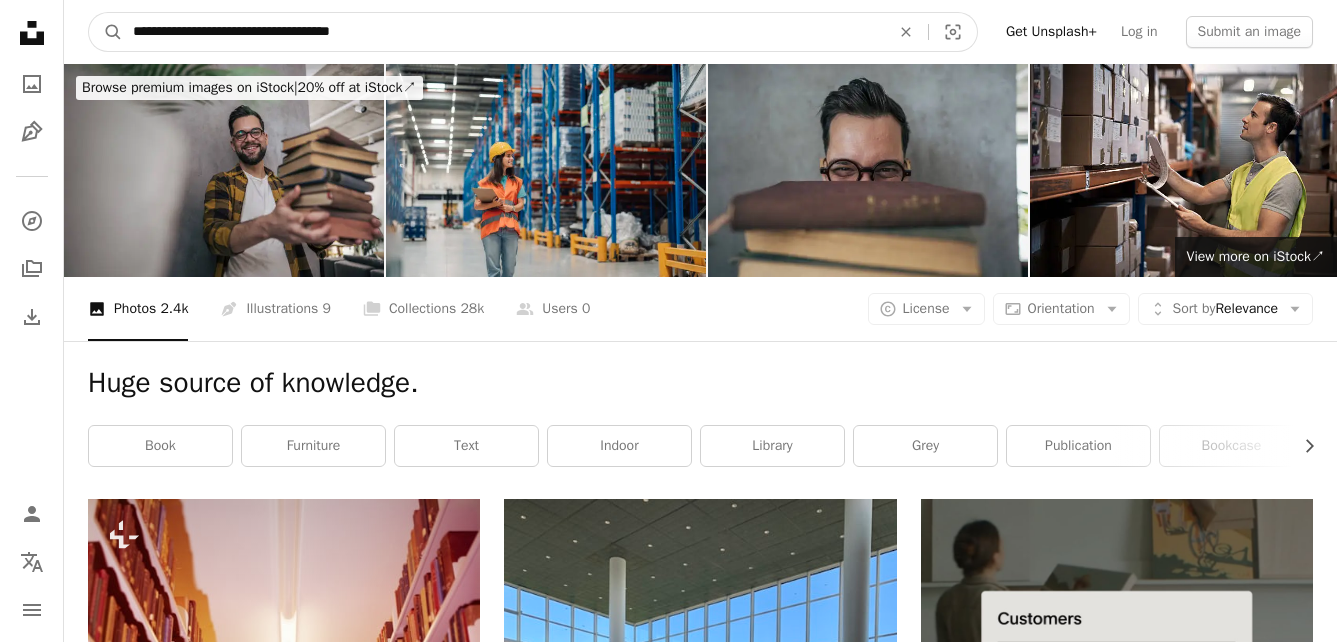 click on "A magnifying glass" at bounding box center [106, 32] 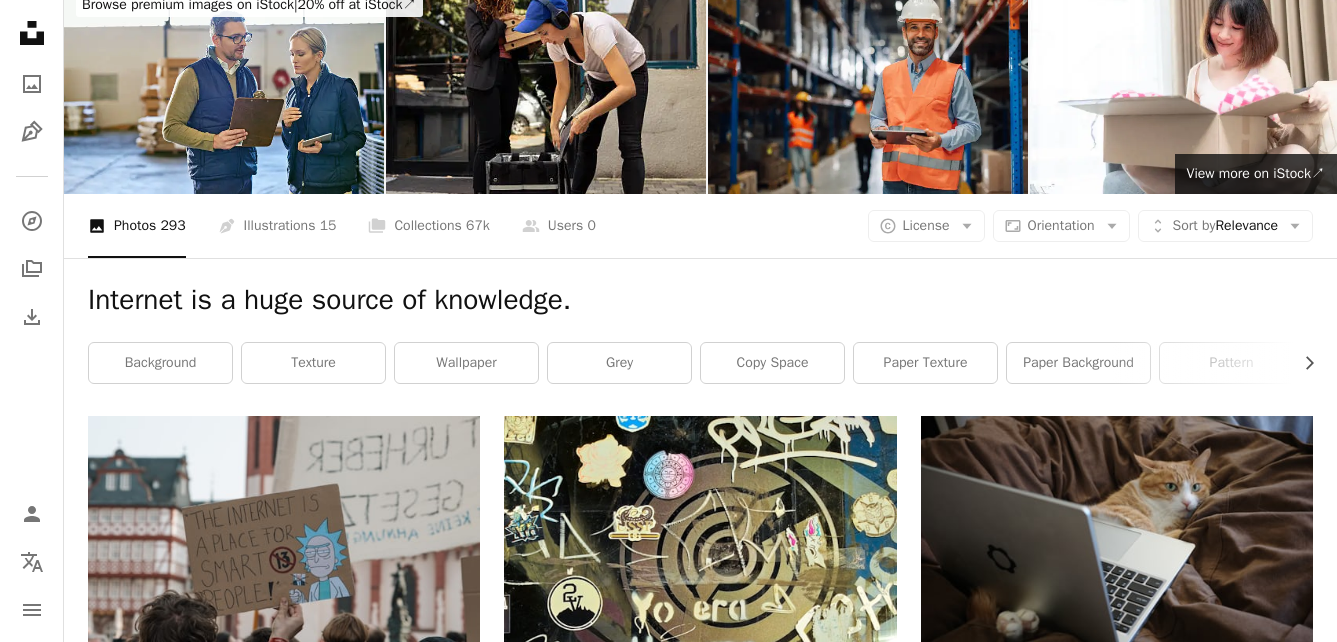 scroll, scrollTop: 0, scrollLeft: 0, axis: both 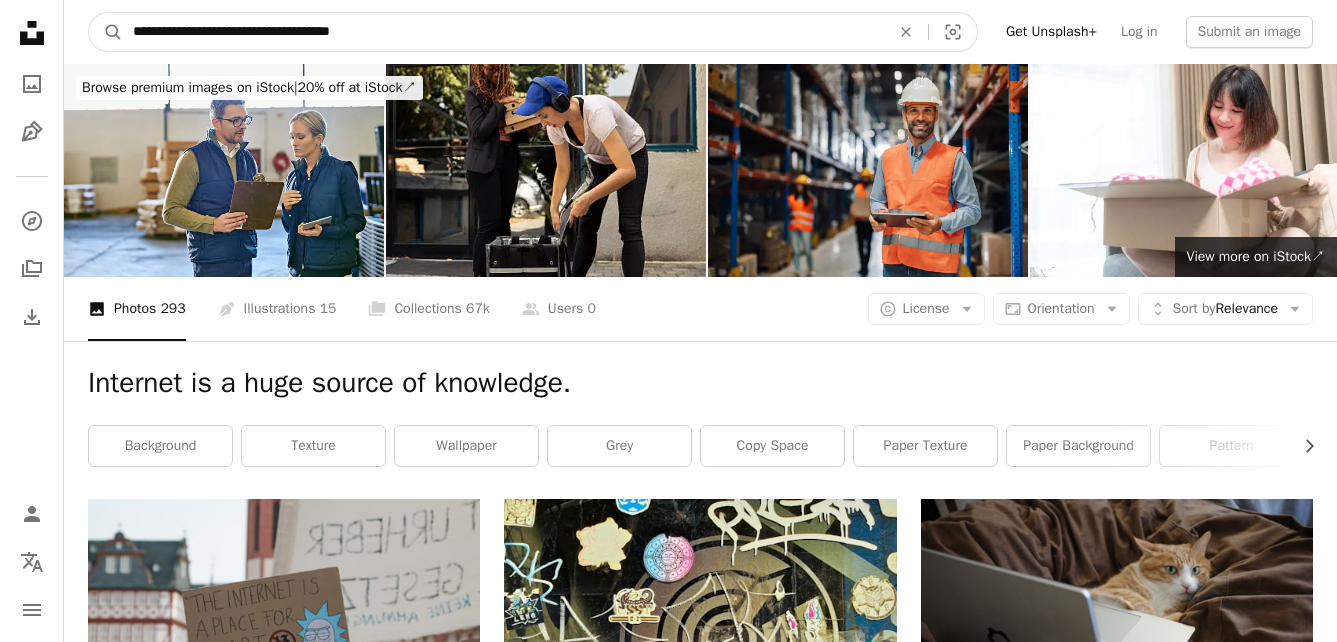 drag, startPoint x: 456, startPoint y: 38, endPoint x: 185, endPoint y: 42, distance: 271.0295 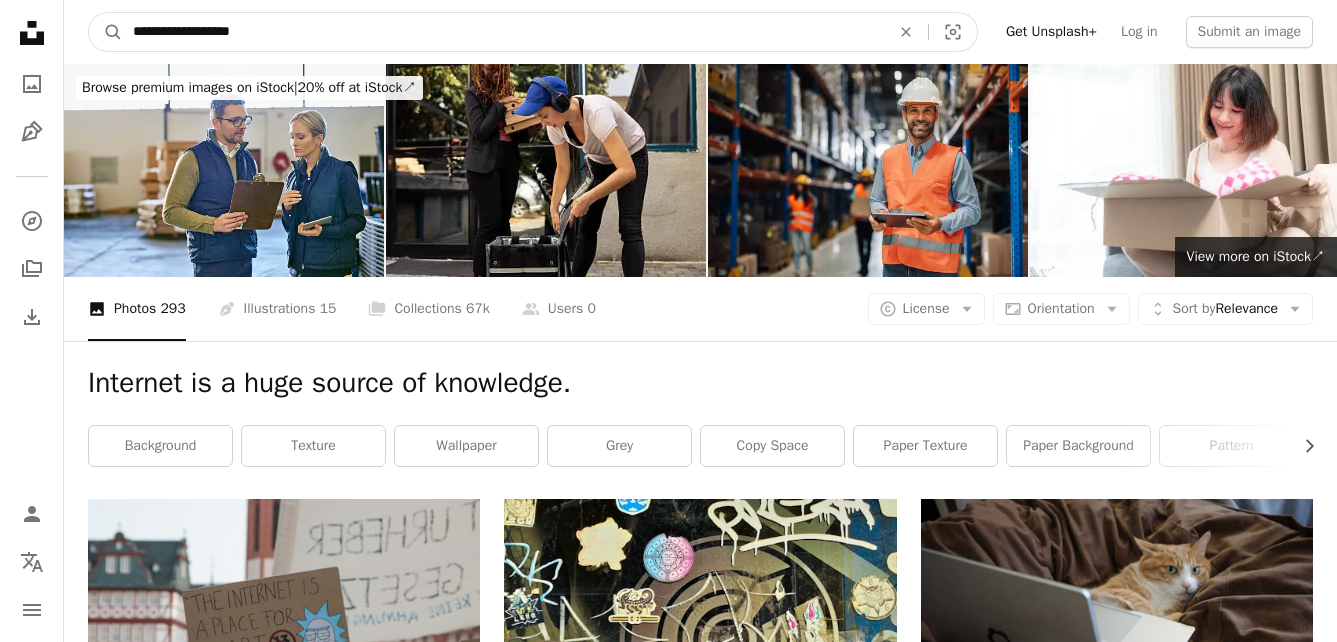 drag, startPoint x: 308, startPoint y: 46, endPoint x: 188, endPoint y: 45, distance: 120.004166 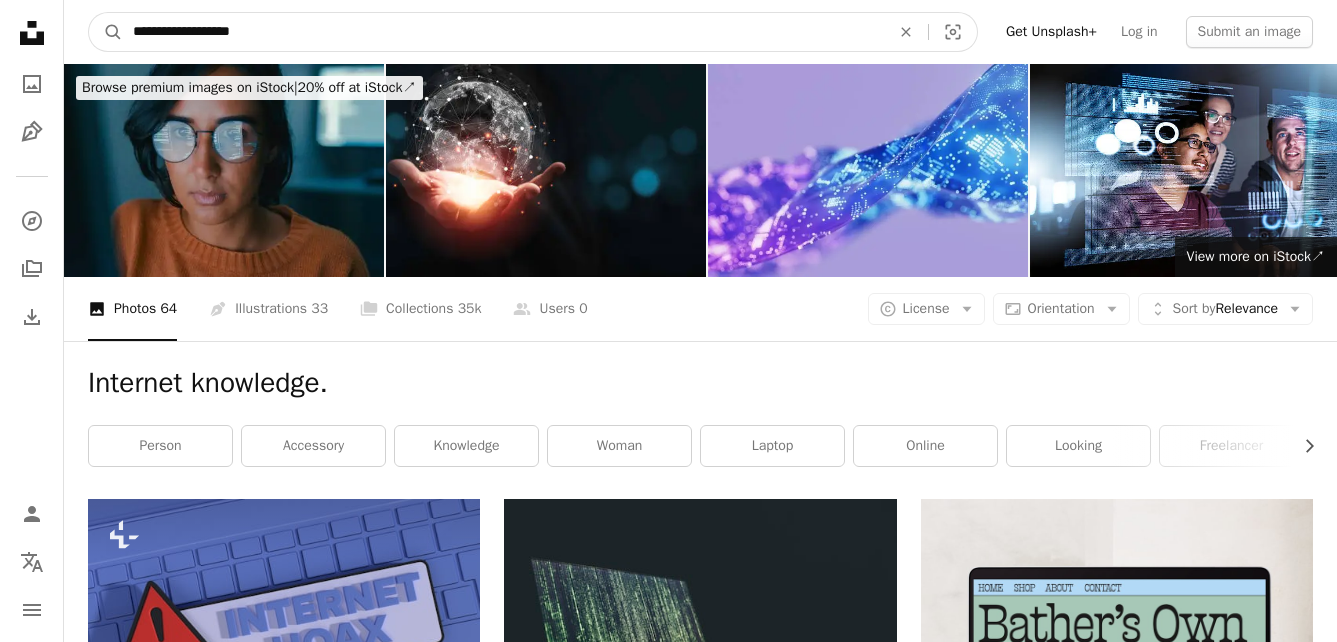 drag, startPoint x: 286, startPoint y: 39, endPoint x: 183, endPoint y: 40, distance: 103.00485 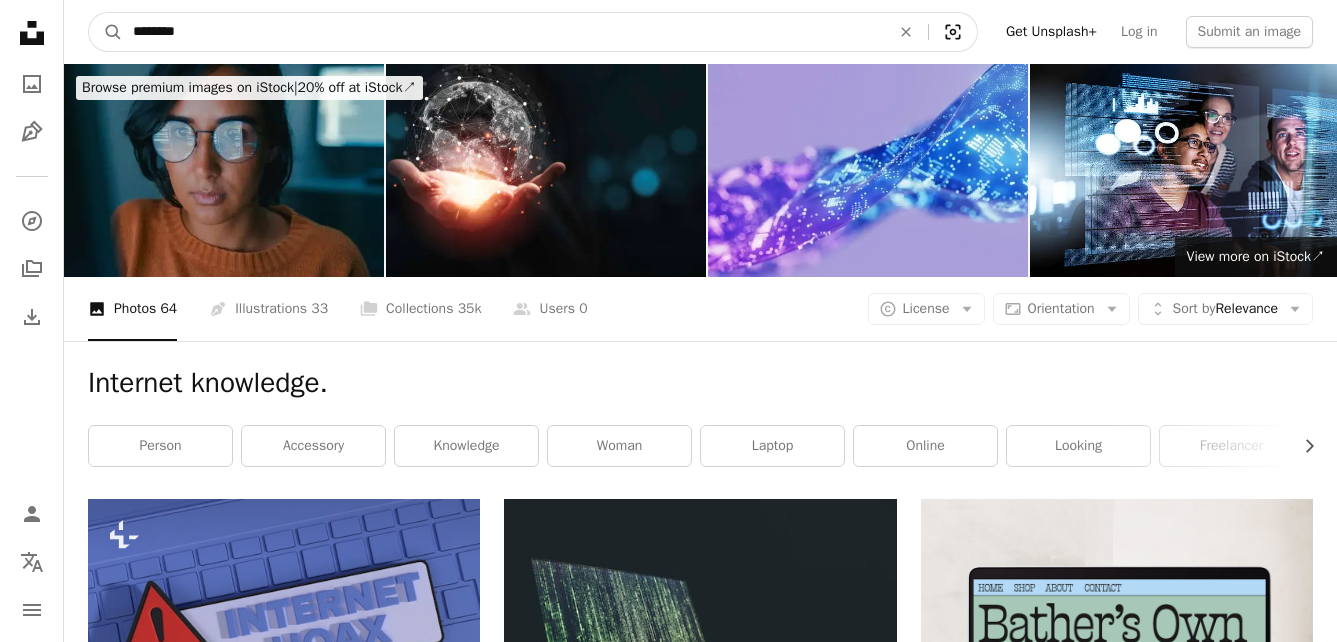 type on "********" 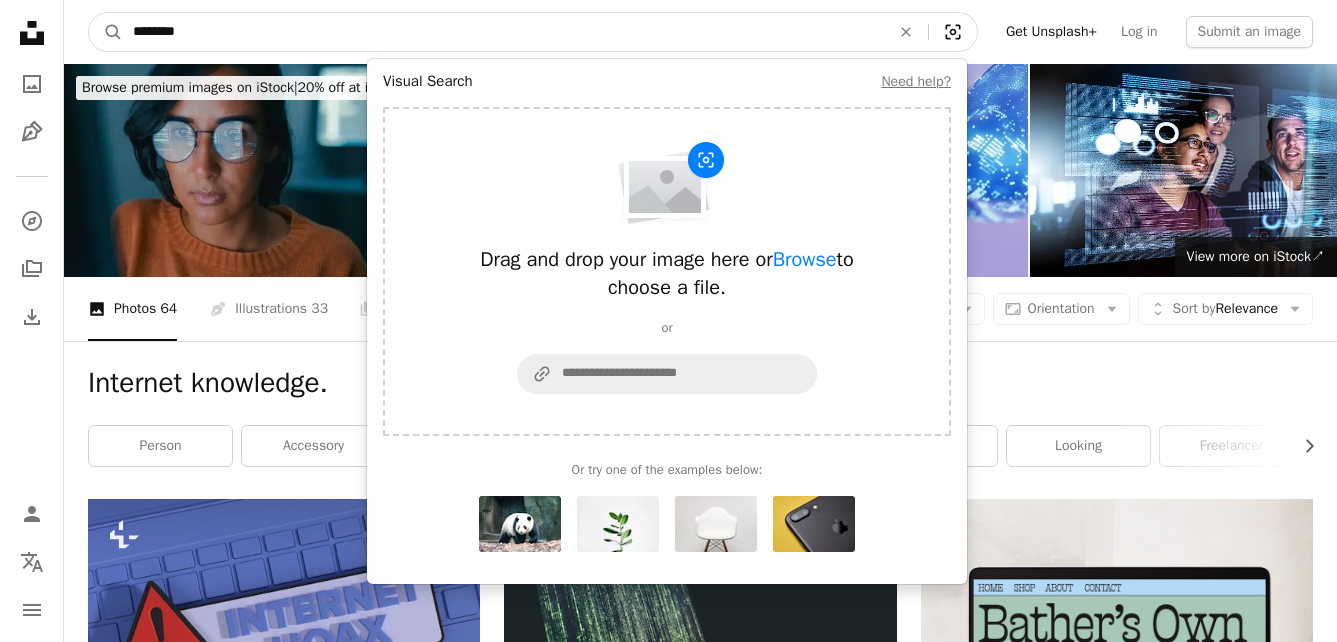 click 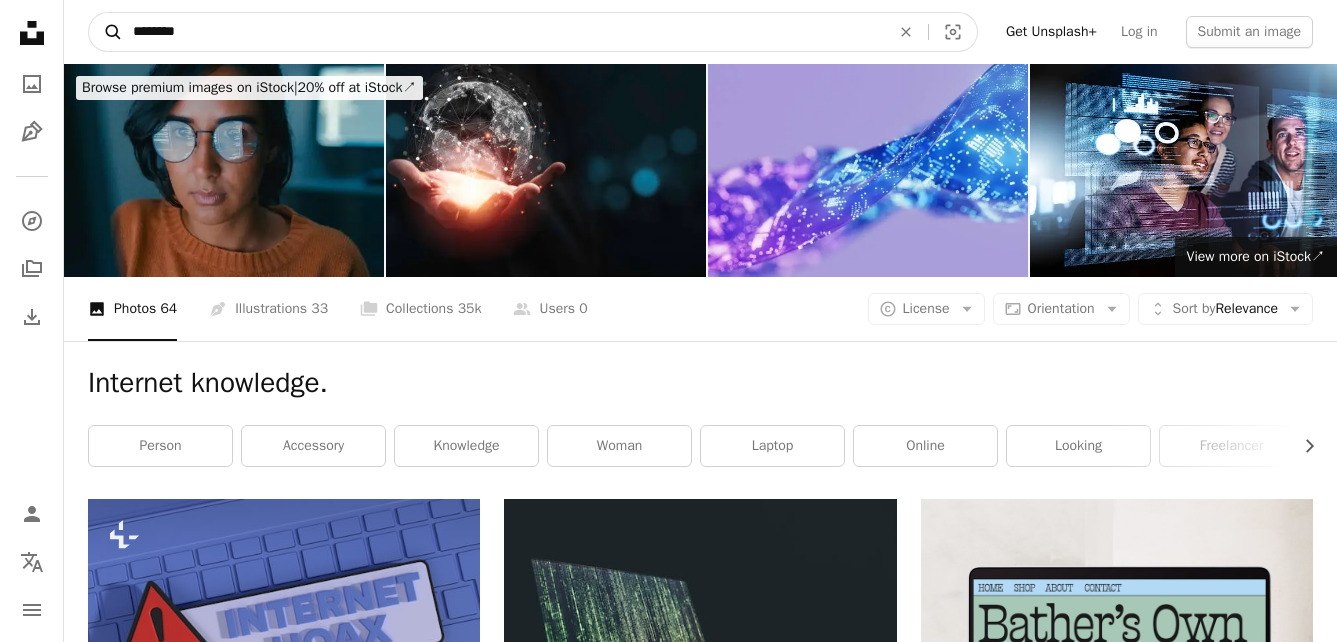 click on "A magnifying glass" 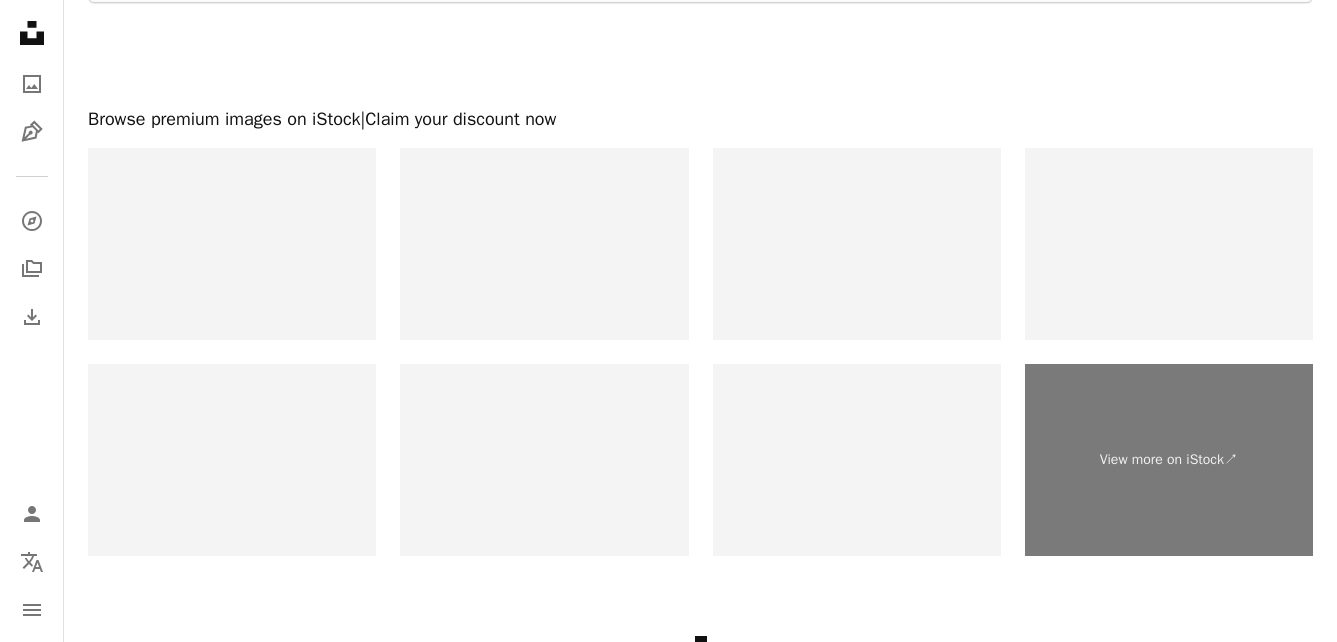 scroll, scrollTop: 0, scrollLeft: 0, axis: both 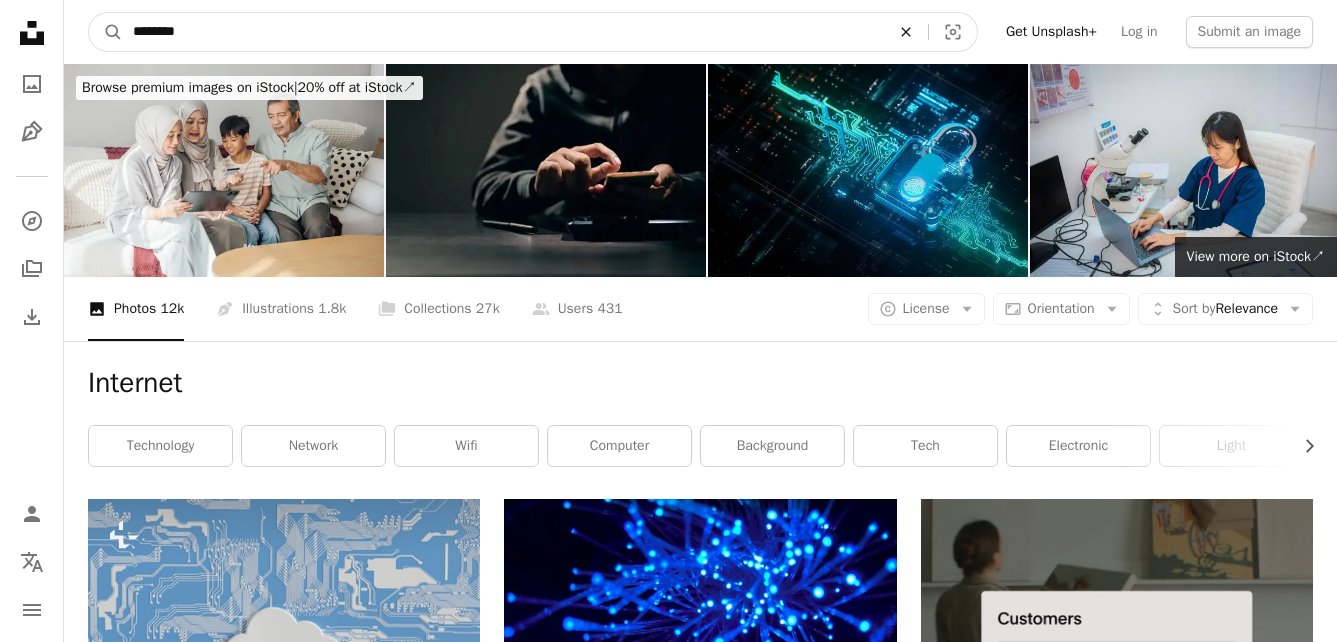 click 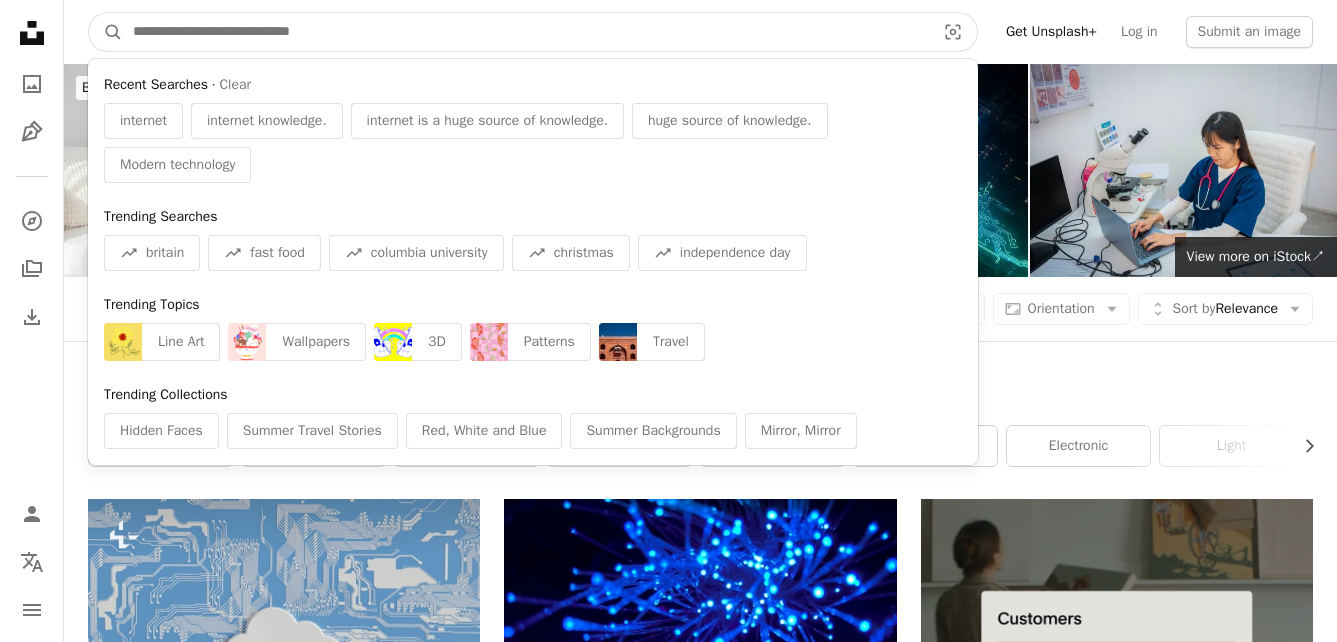 paste on "**********" 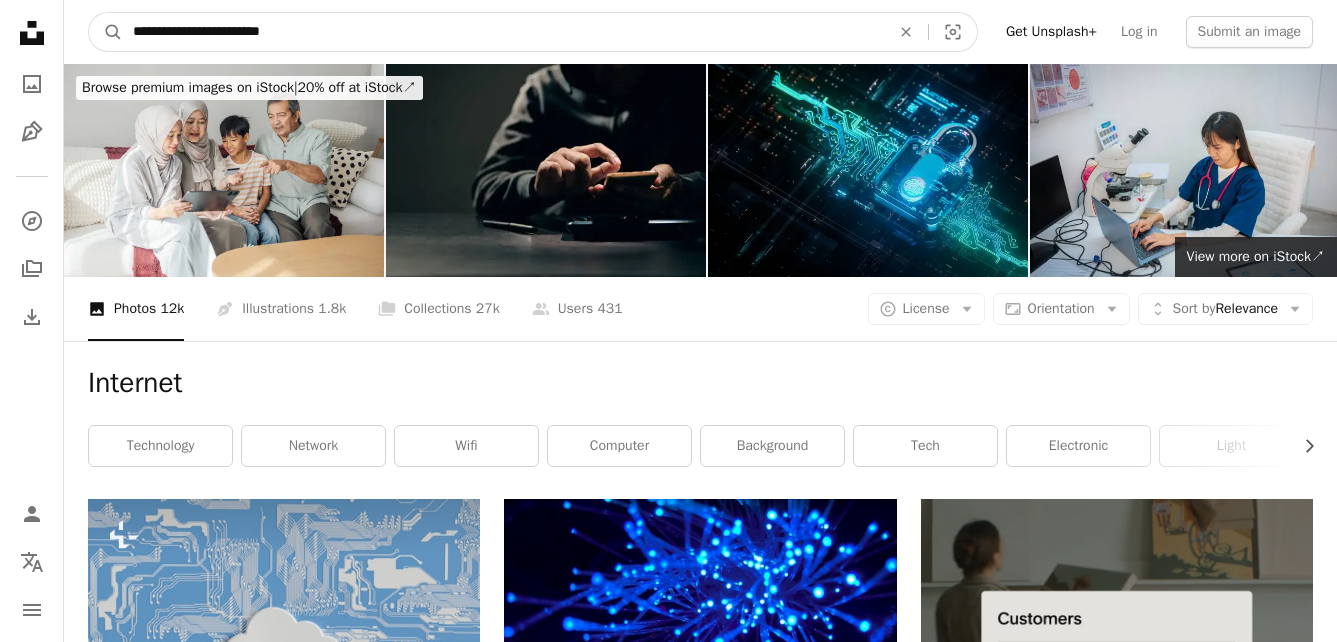 type on "**********" 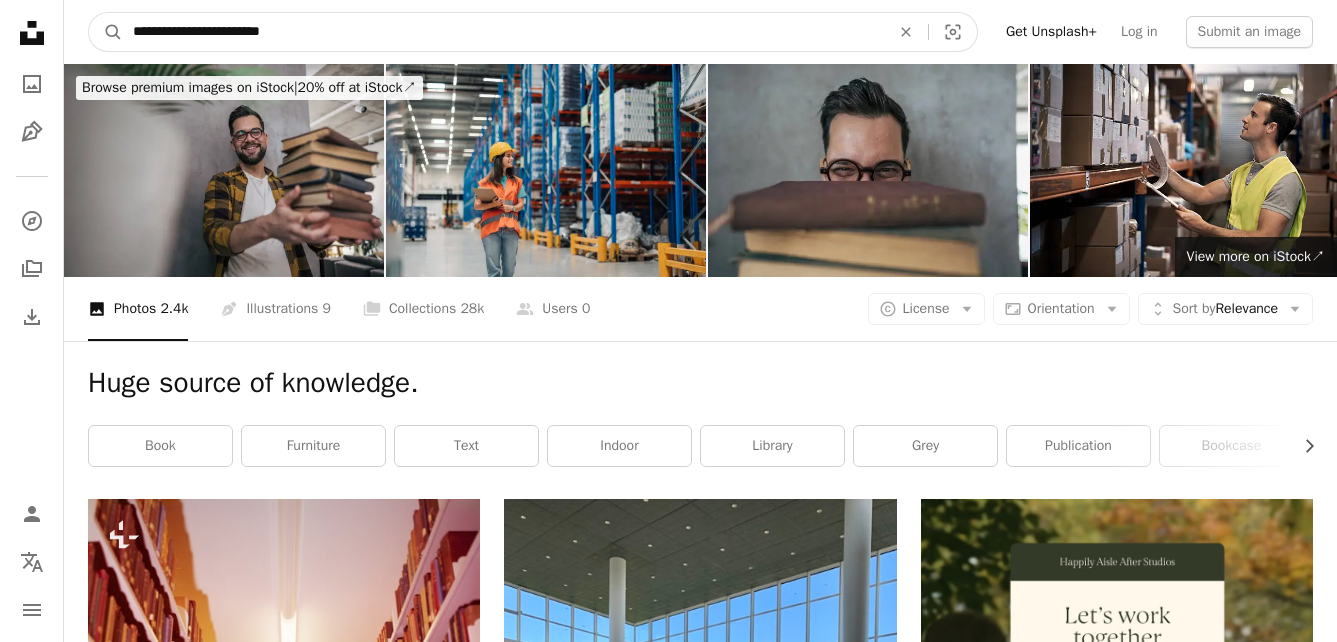 drag, startPoint x: 225, startPoint y: 27, endPoint x: 0, endPoint y: 35, distance: 225.14218 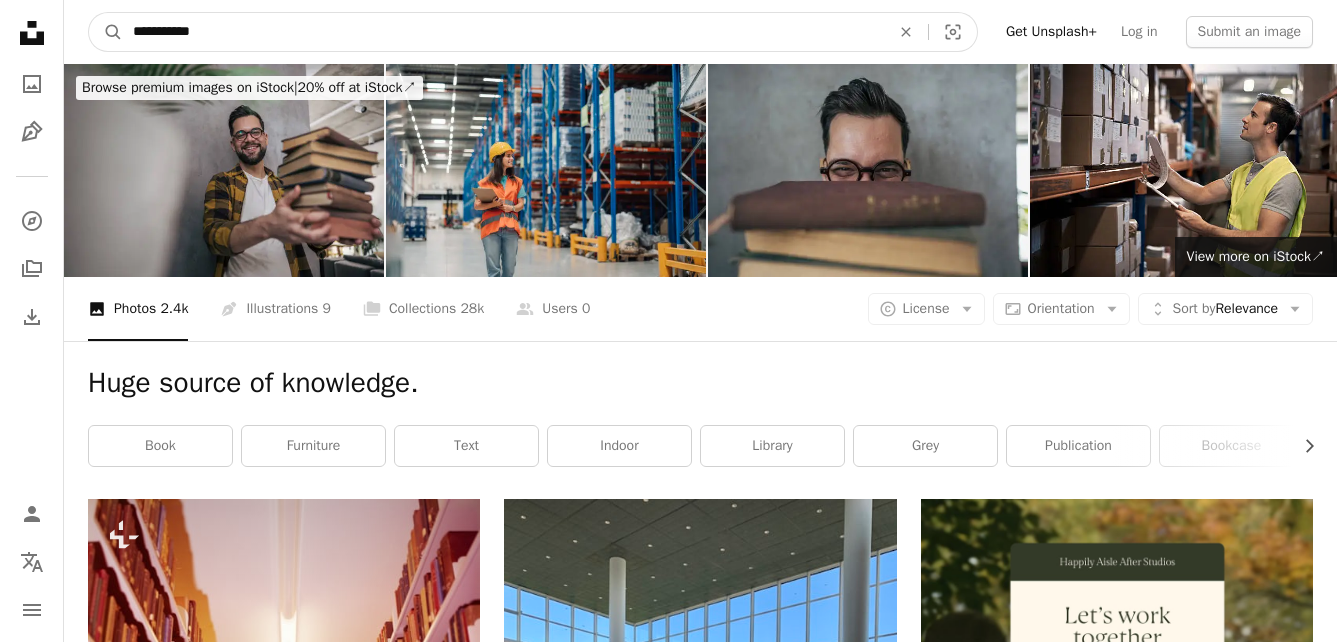 click on "A magnifying glass" at bounding box center (106, 32) 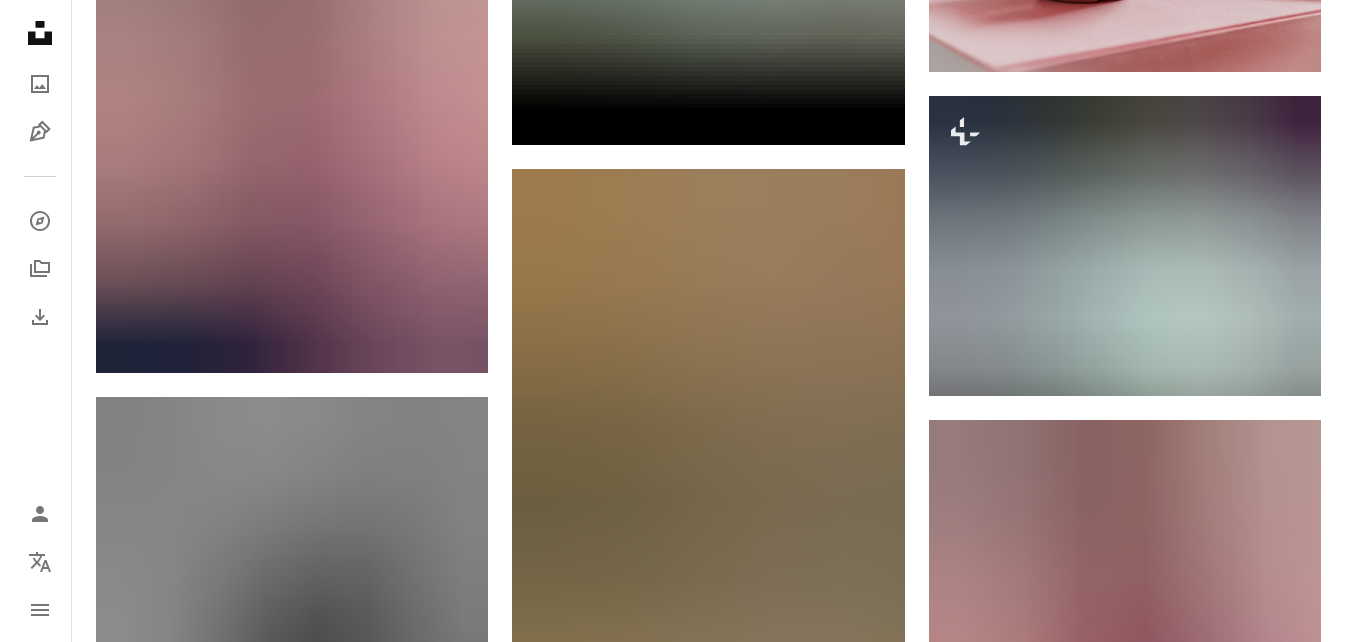 scroll, scrollTop: 1252, scrollLeft: 0, axis: vertical 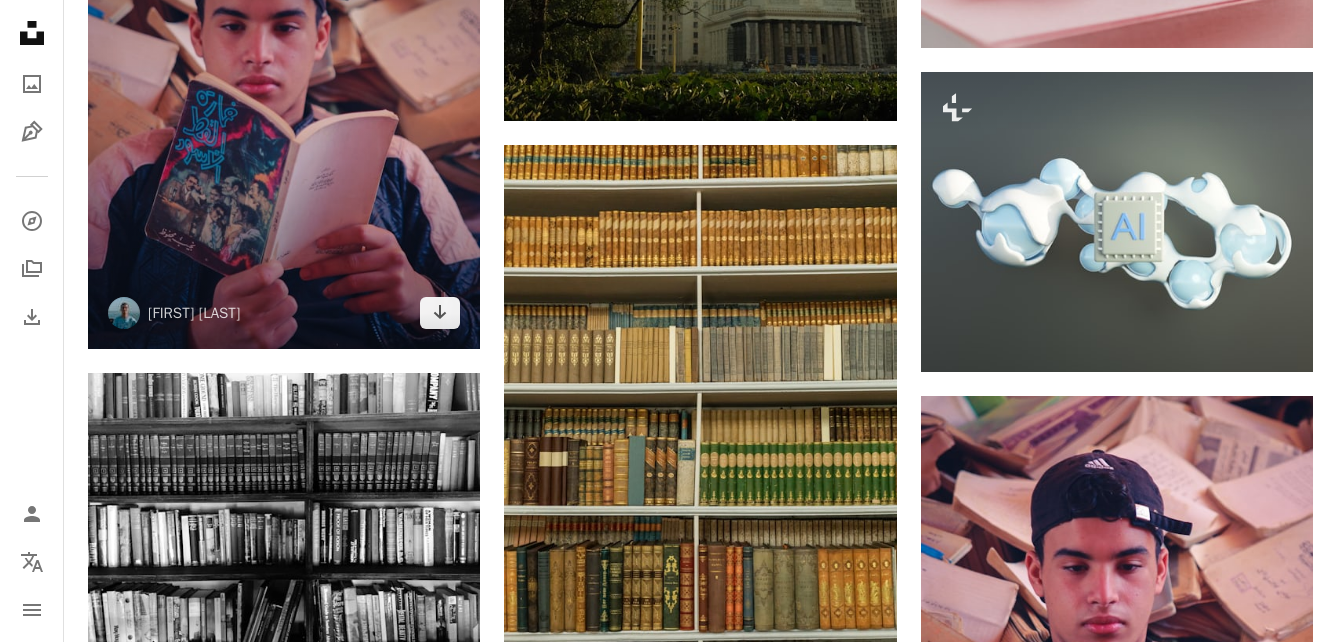 click at bounding box center (284, 104) 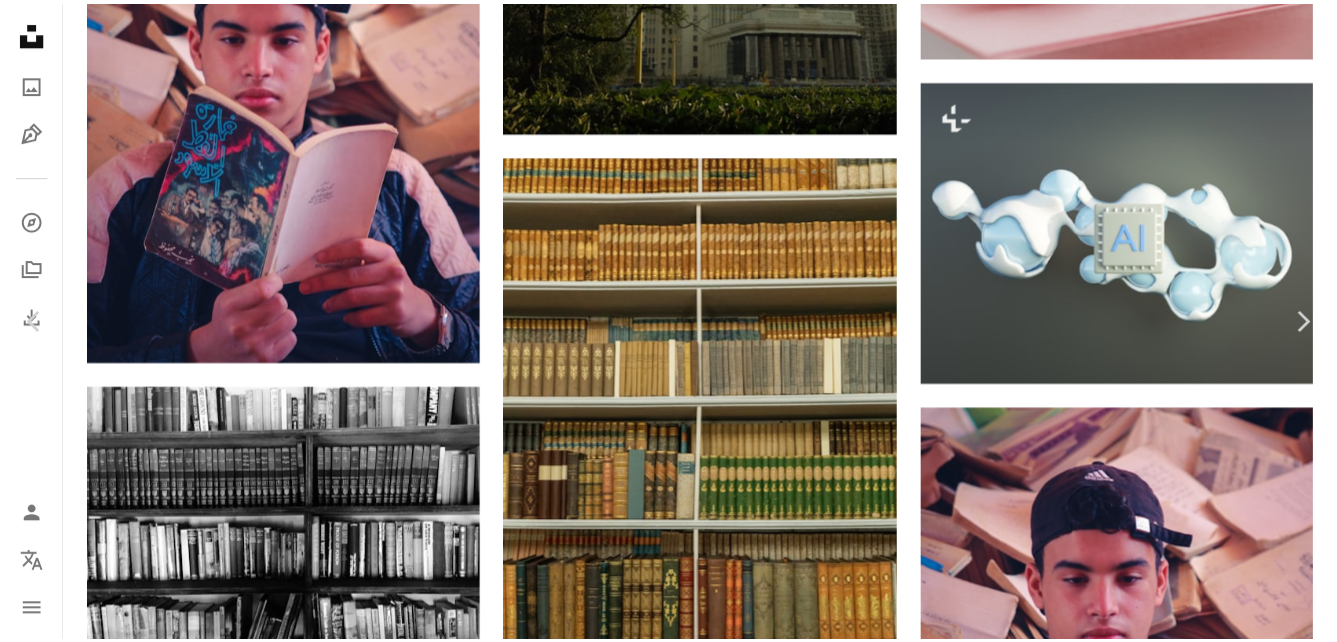 scroll, scrollTop: 549, scrollLeft: 0, axis: vertical 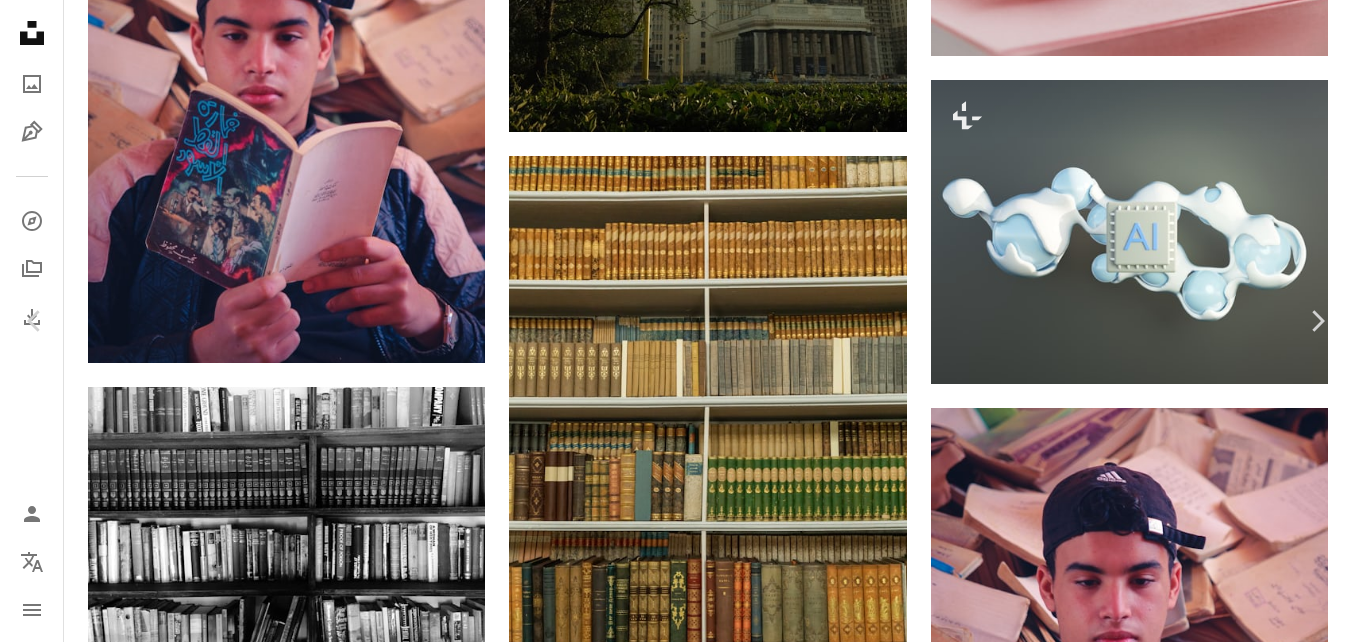click on "An X shape Chevron left Chevron right [FIRST] [LAST] [USERNAME] A heart A plus sign Download free Chevron down Zoom in Views 213,616 Downloads 999 A forward-right arrow Share Info icon Info More Actions Calendar outlined Published on [MONTH] [DAY], [YEAR] Camera Canon, EOS 600D Safety Free to use under the Unsplash License fun knowledge reading book arabic portrait human photo face book photography clothing reading text sunglasses apparel accessory hat accessories cap indoors Free pictures Browse premium related images on iStock | Save 20% with code UNSPLASH20 View more on iStock ↗ Related images A heart A plus sign [FIRST] [LAST] Arrow pointing down A heart A plus sign Bach Tran Available for hire A checkmark inside of a circle Arrow pointing down A heart A plus sign Anil Sharma Available for hire A checkmark inside of a circle Arrow pointing down A heart A plus sign Ben den Engelsen Available for hire A checkmark inside of a circle Arrow pointing down Plus sign for Unsplash+ A heart A plus sign For" at bounding box center (676, 3836) 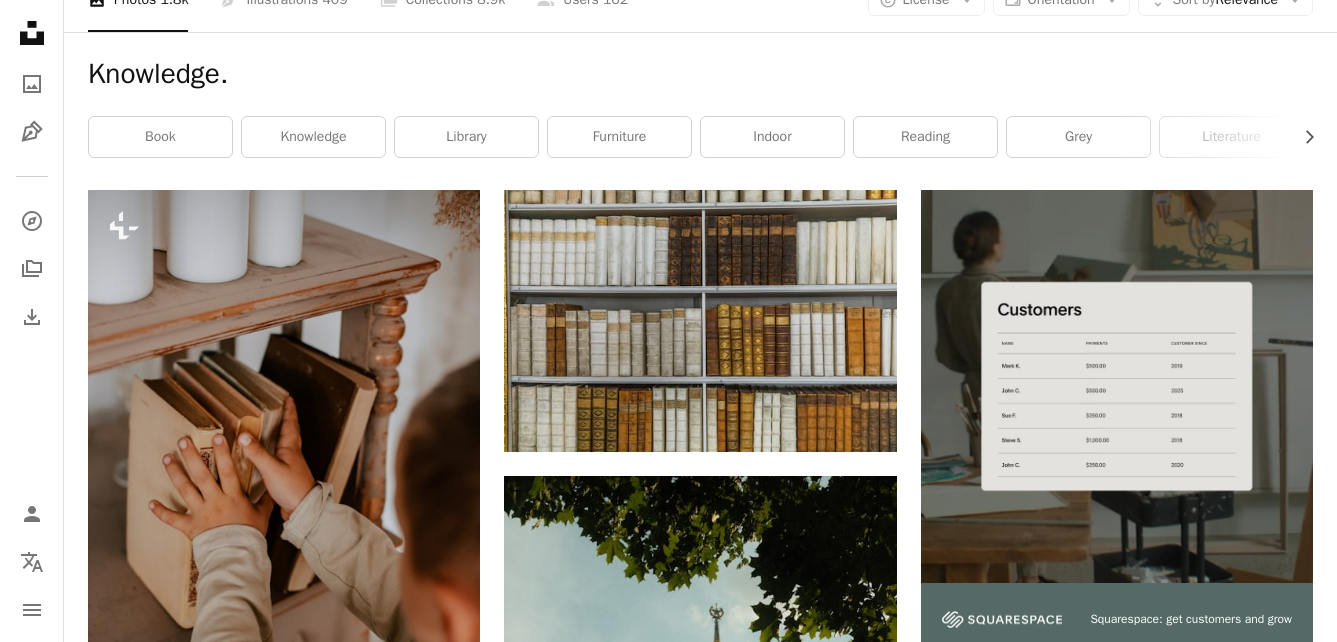 scroll, scrollTop: 0, scrollLeft: 0, axis: both 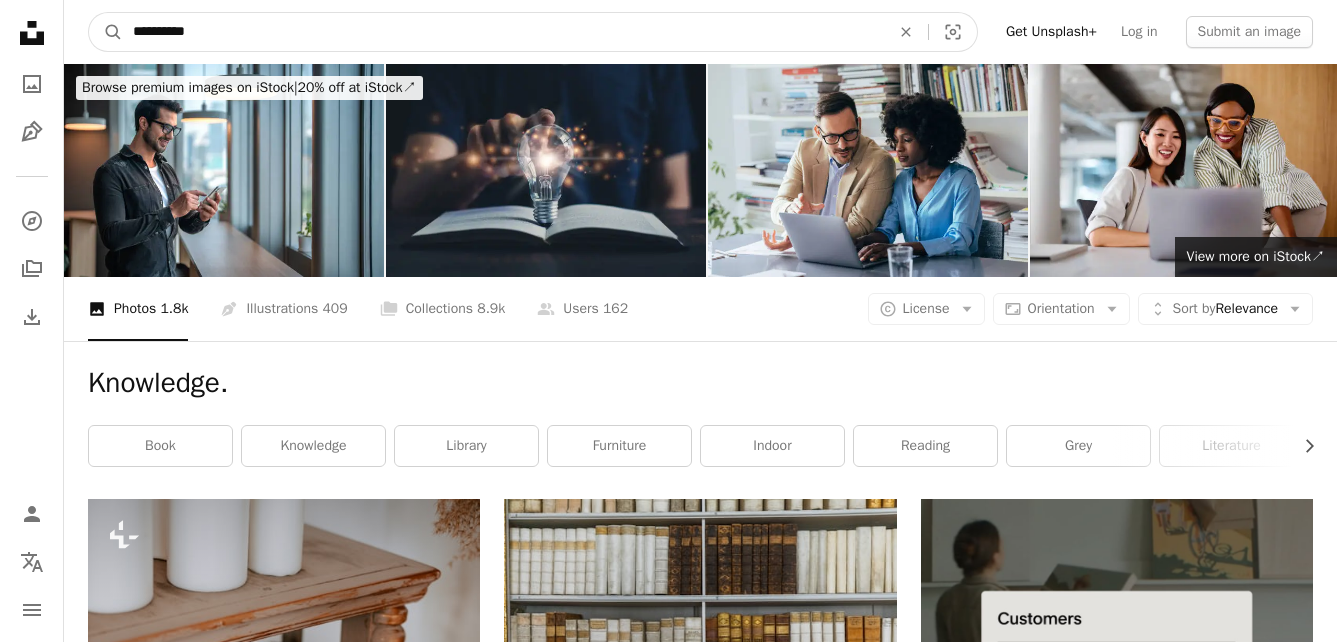 click on "**********" at bounding box center [503, 32] 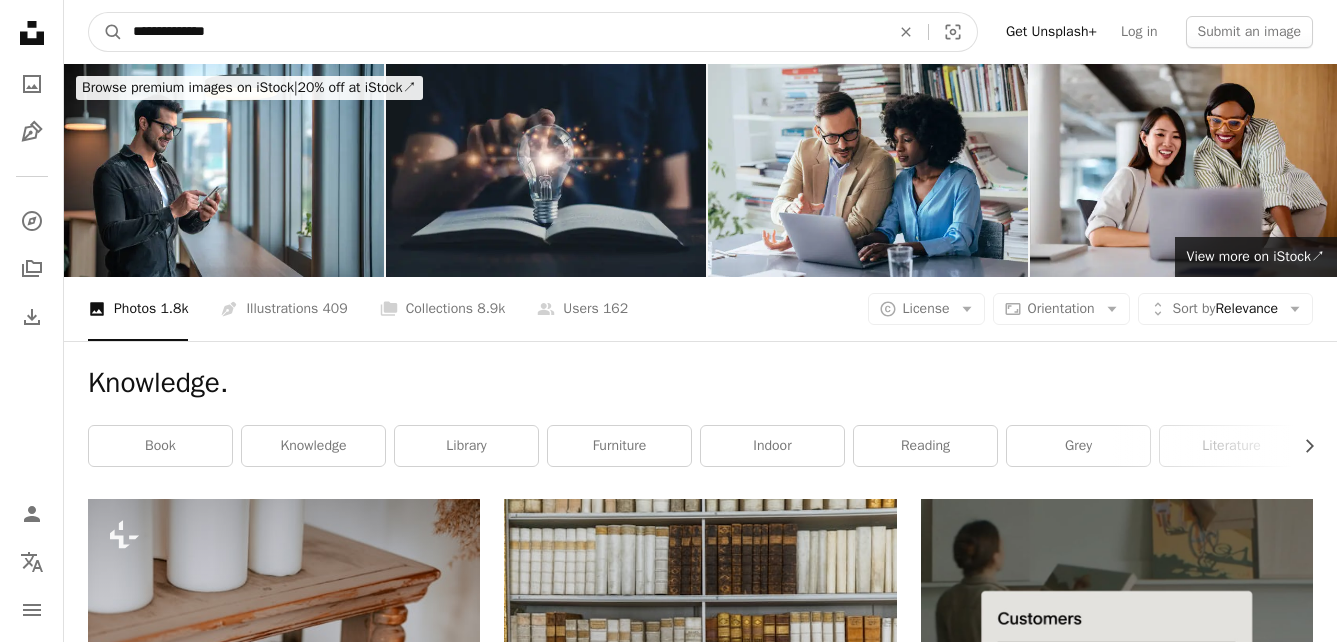 type on "**********" 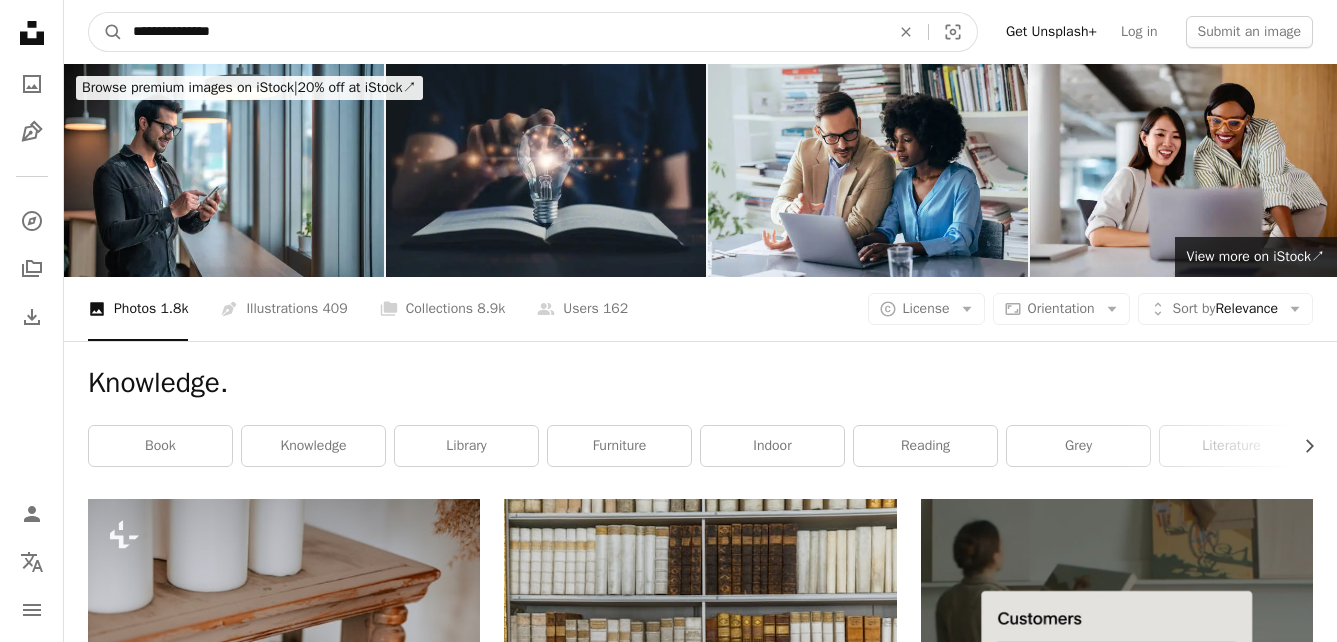 click on "A magnifying glass" at bounding box center (106, 32) 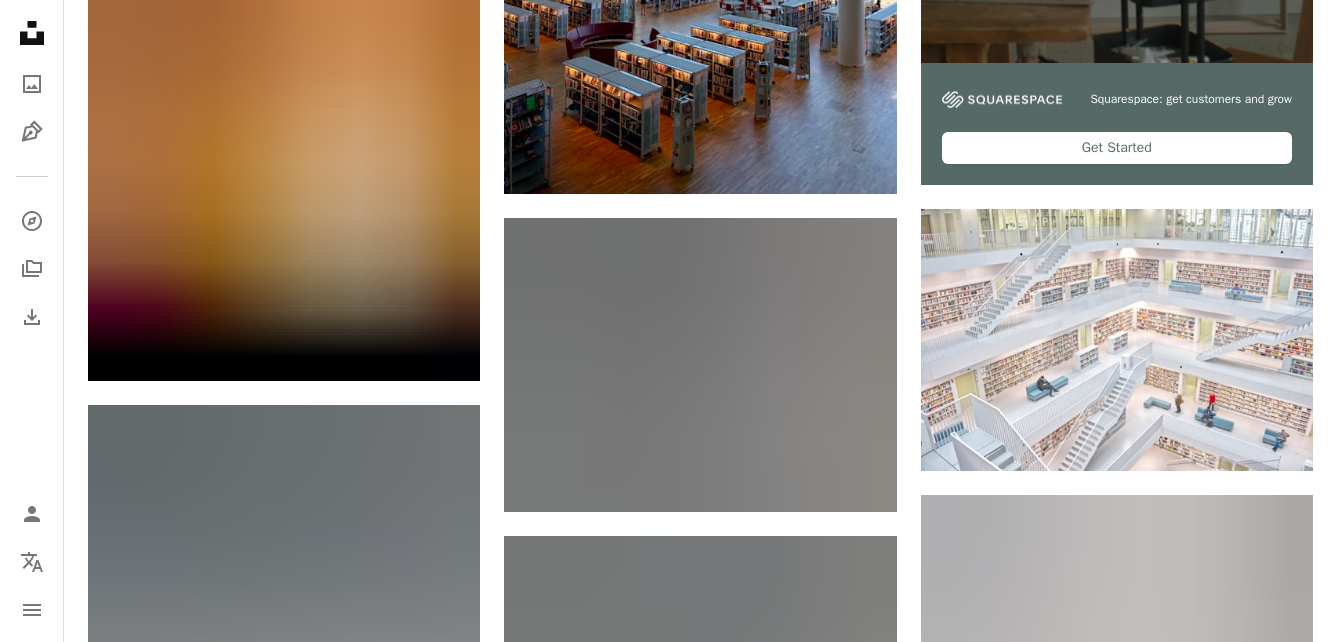 scroll, scrollTop: 836, scrollLeft: 0, axis: vertical 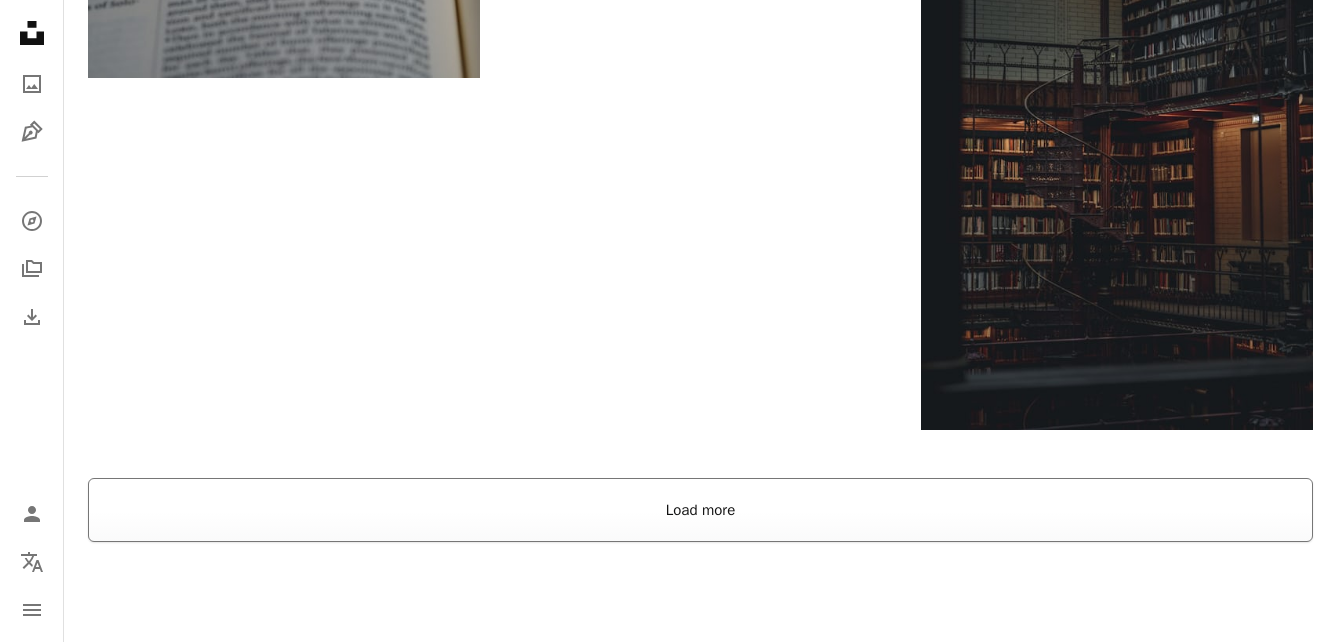 click on "Load more" at bounding box center (700, 510) 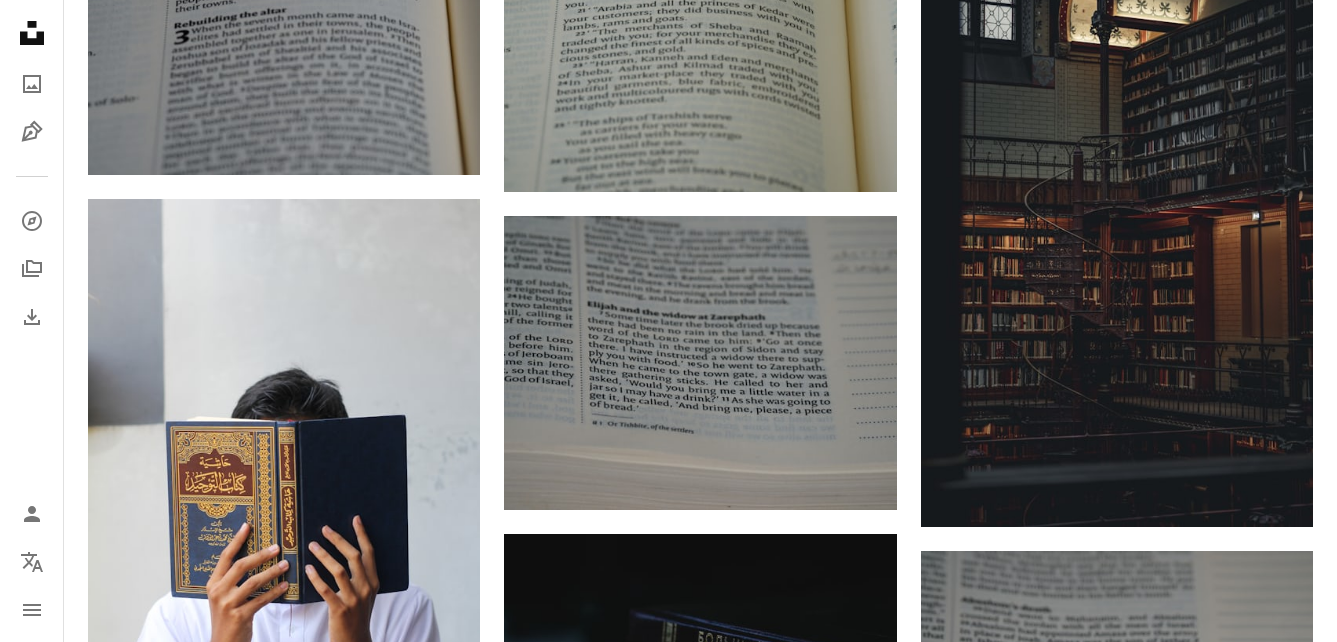scroll, scrollTop: 0, scrollLeft: 0, axis: both 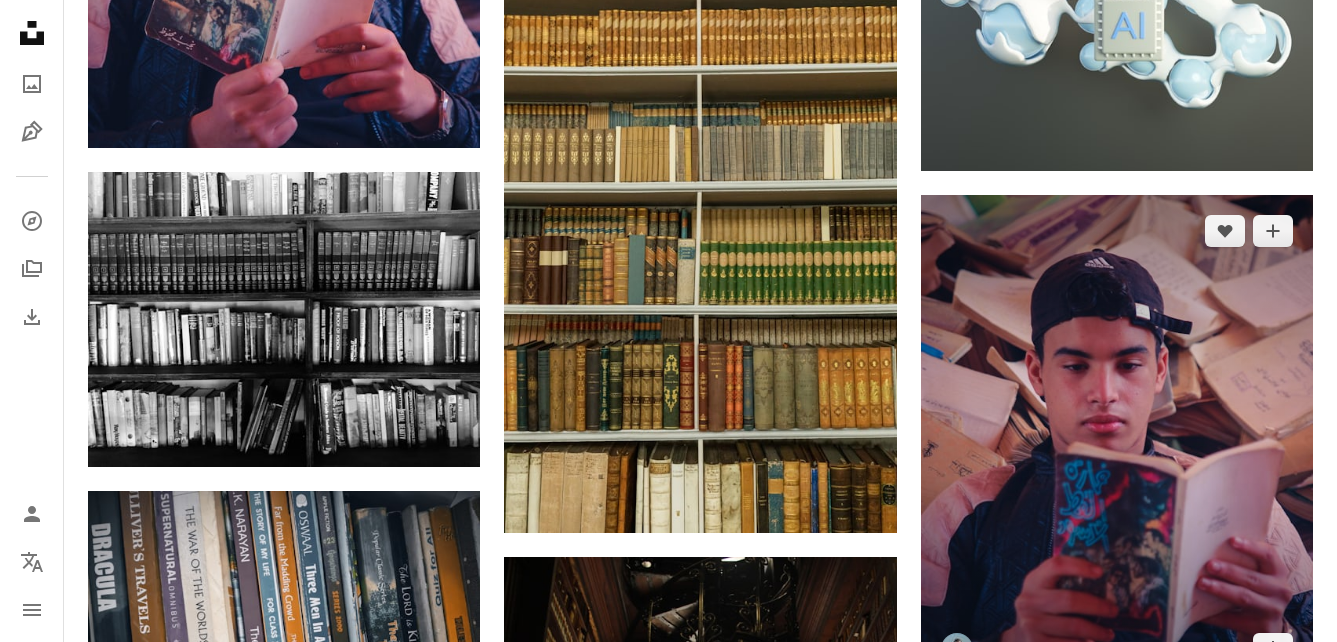 click at bounding box center (1117, 440) 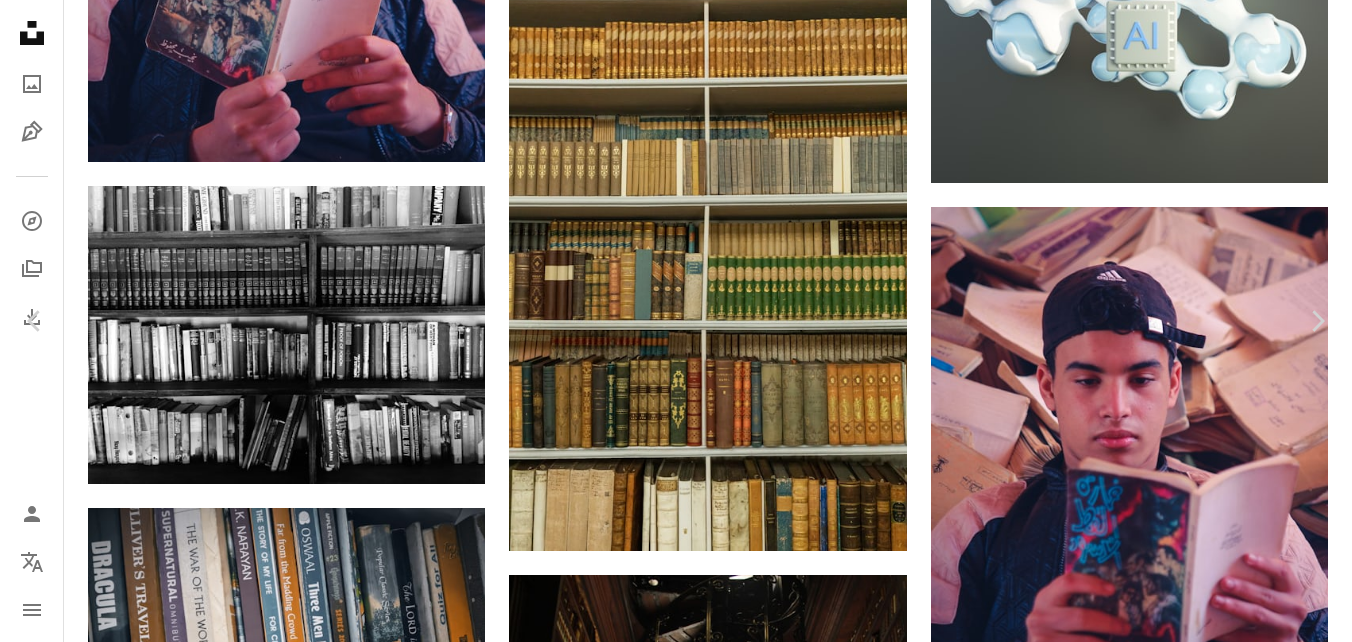 scroll, scrollTop: 5122, scrollLeft: 0, axis: vertical 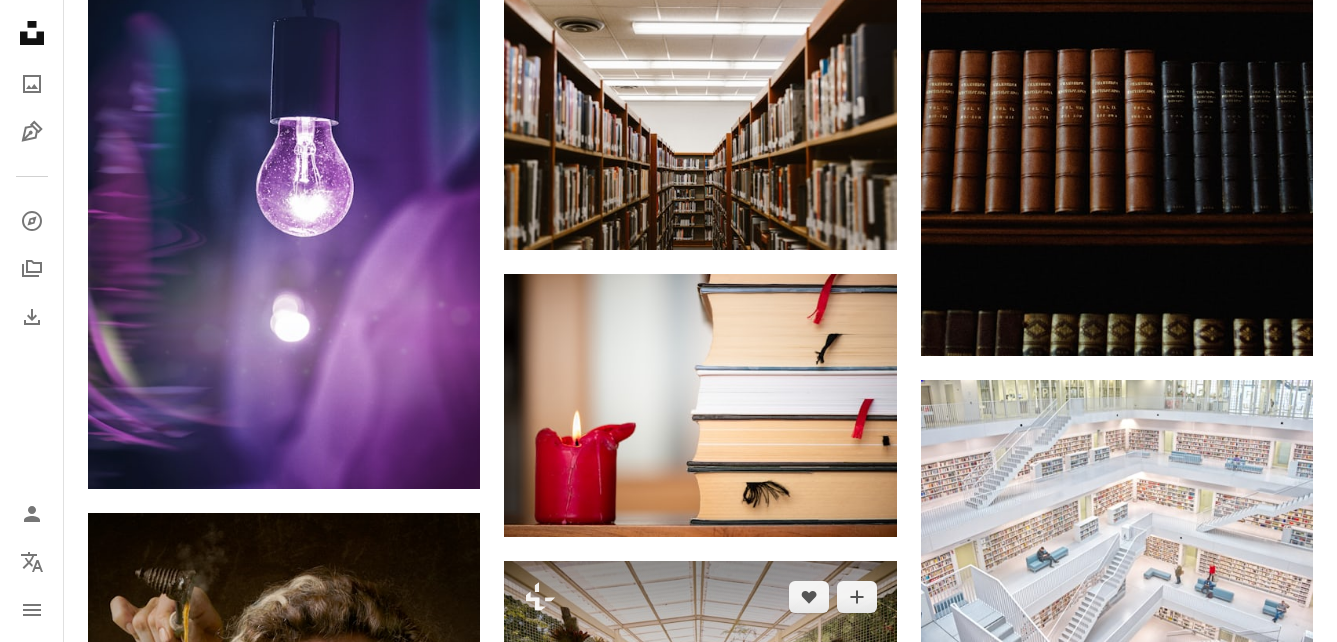 click on "A heart" at bounding box center [809, 597] 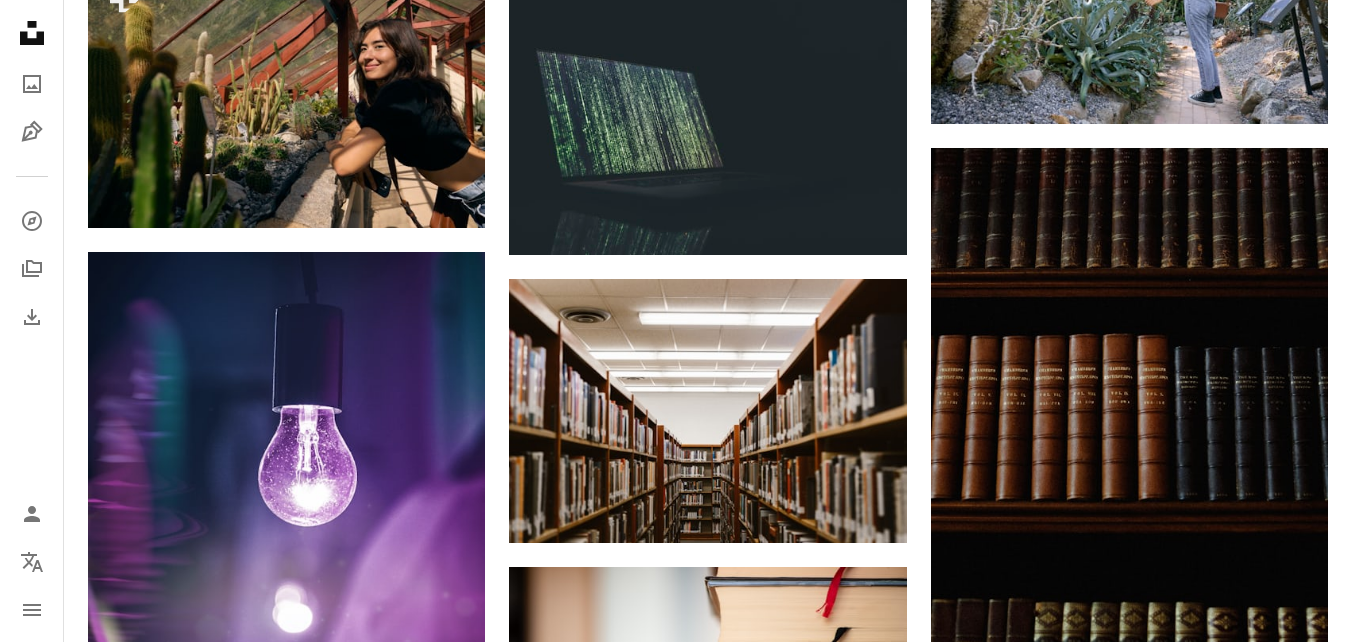 click on "An X shape Join Unsplash Already have an account?  Login First name Last name Email Username  (only letters, numbers and underscores) Password  (min. 8 char) Join By joining, you agree to the  Terms  and  Privacy Policy ." at bounding box center [676, 4849] 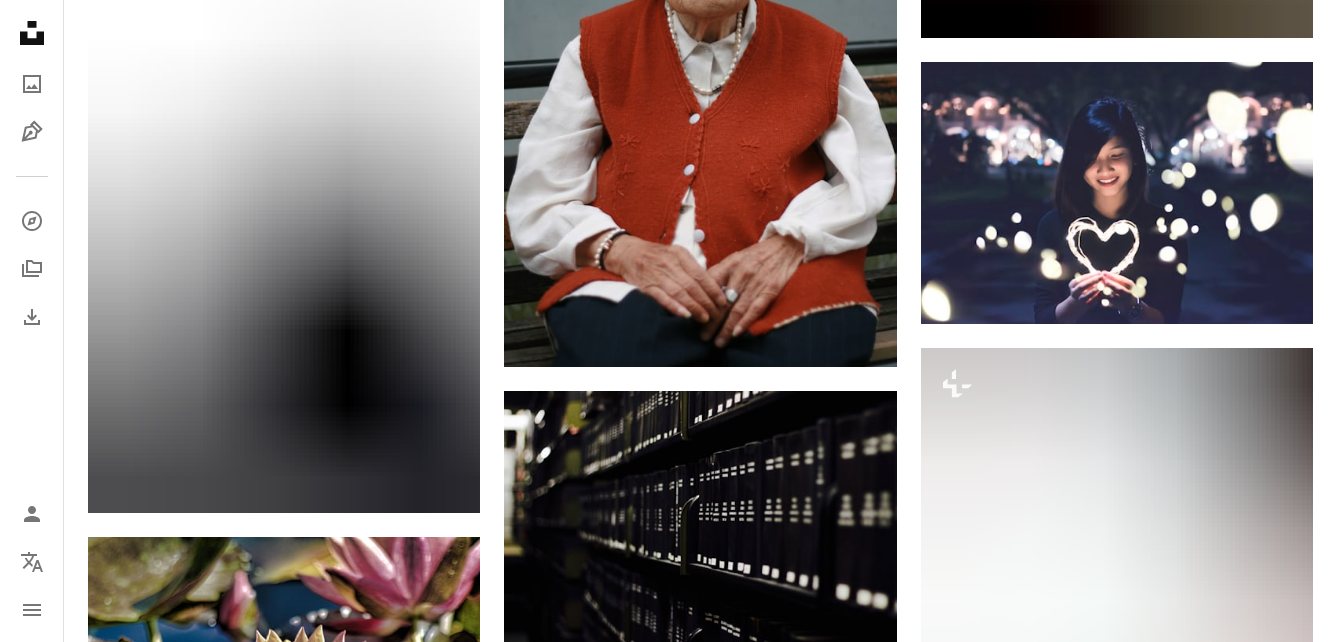 scroll, scrollTop: 0, scrollLeft: 0, axis: both 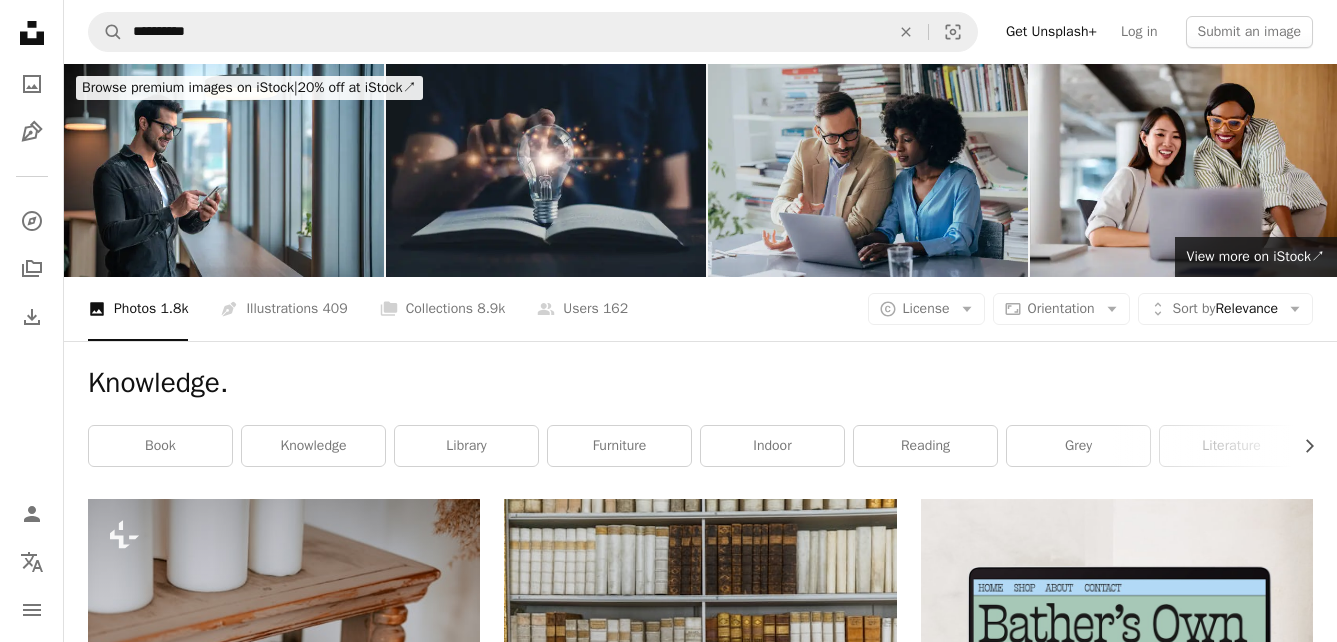 click at bounding box center [868, 170] 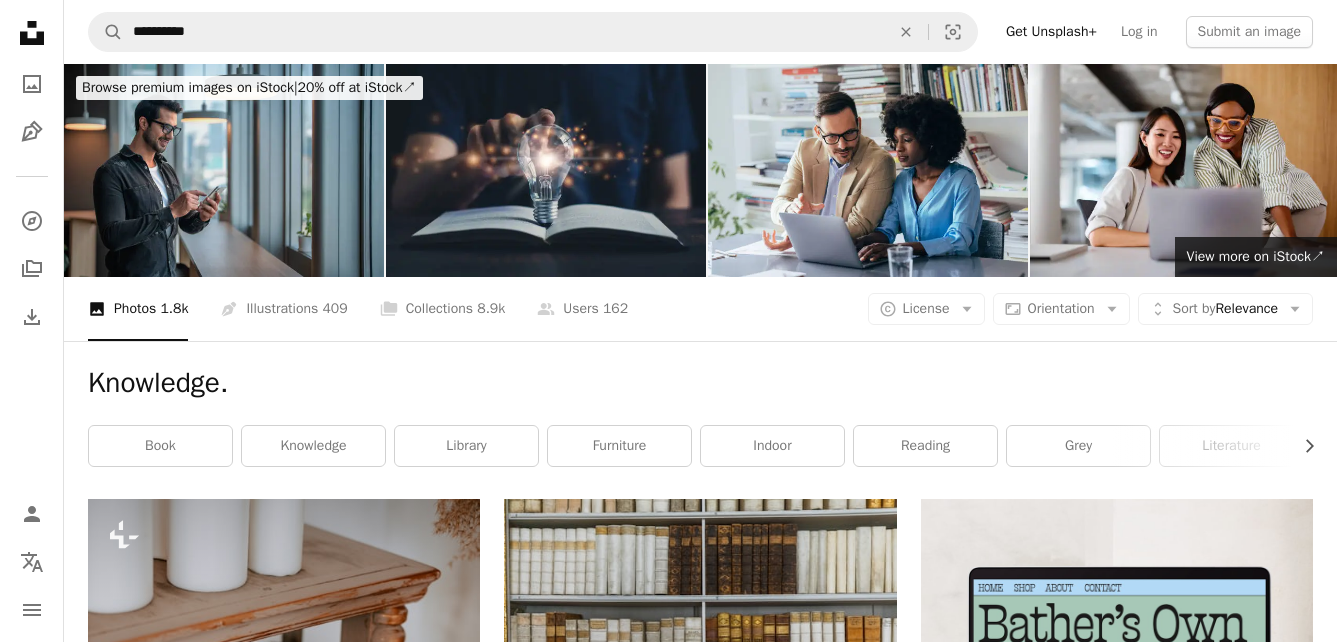 click at bounding box center (224, 170) 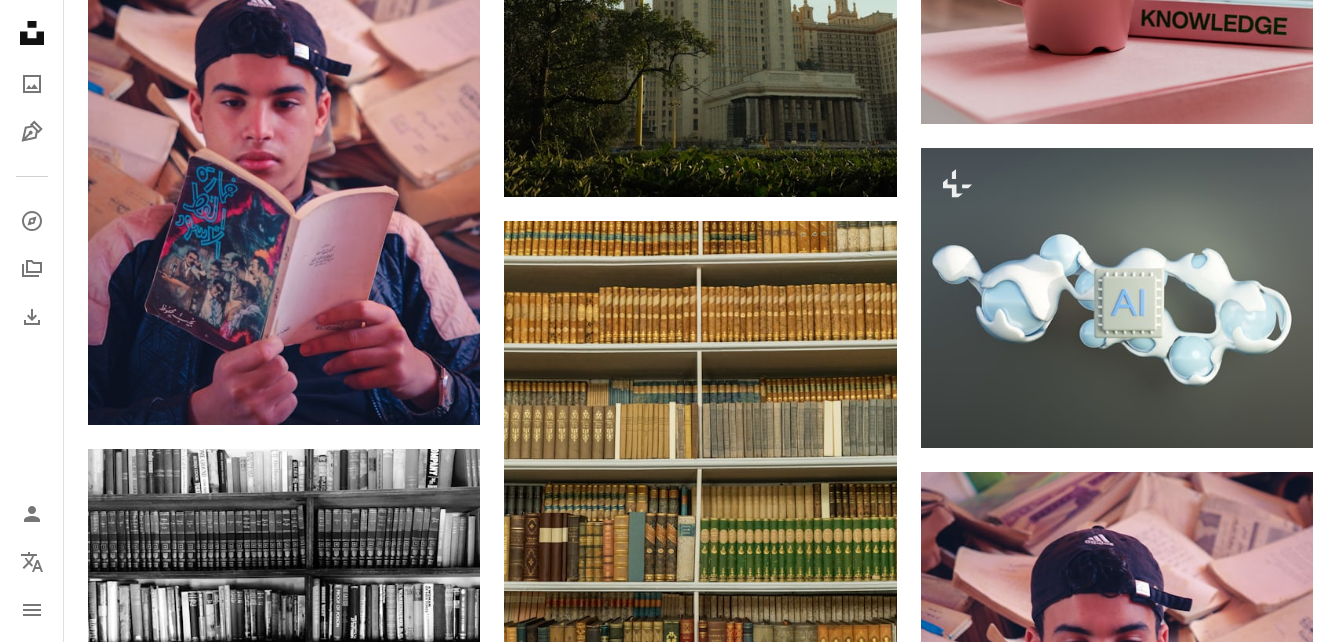scroll, scrollTop: 1238, scrollLeft: 0, axis: vertical 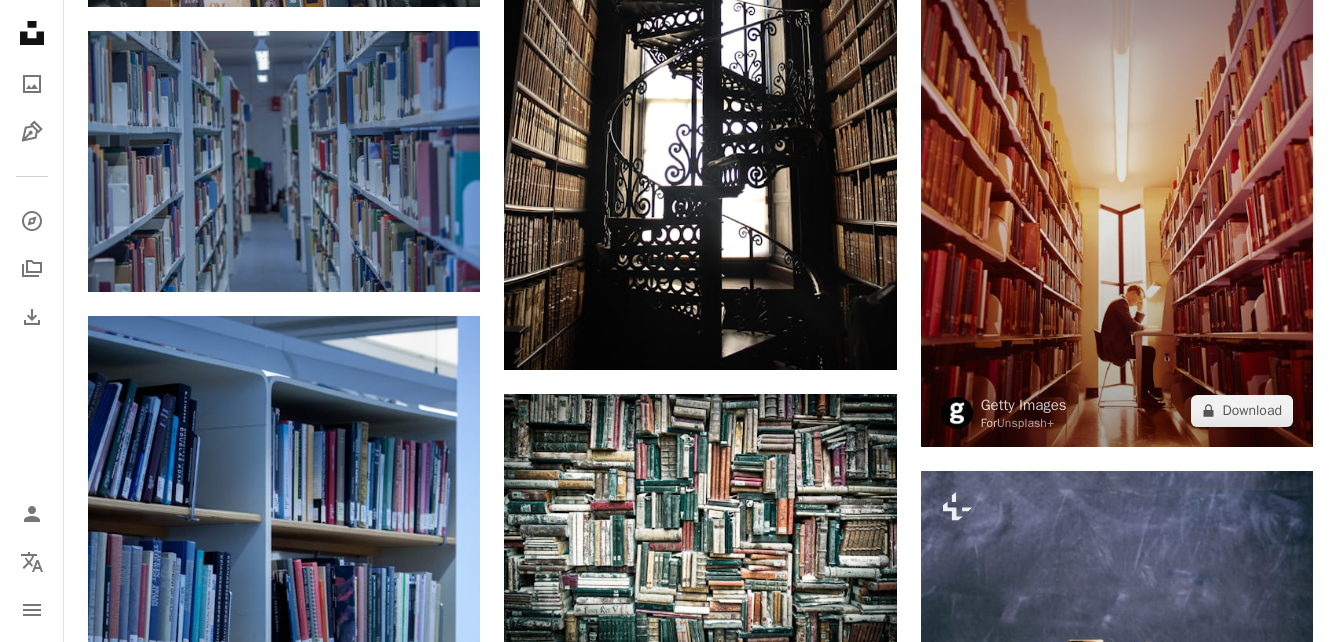 click at bounding box center (1117, 190) 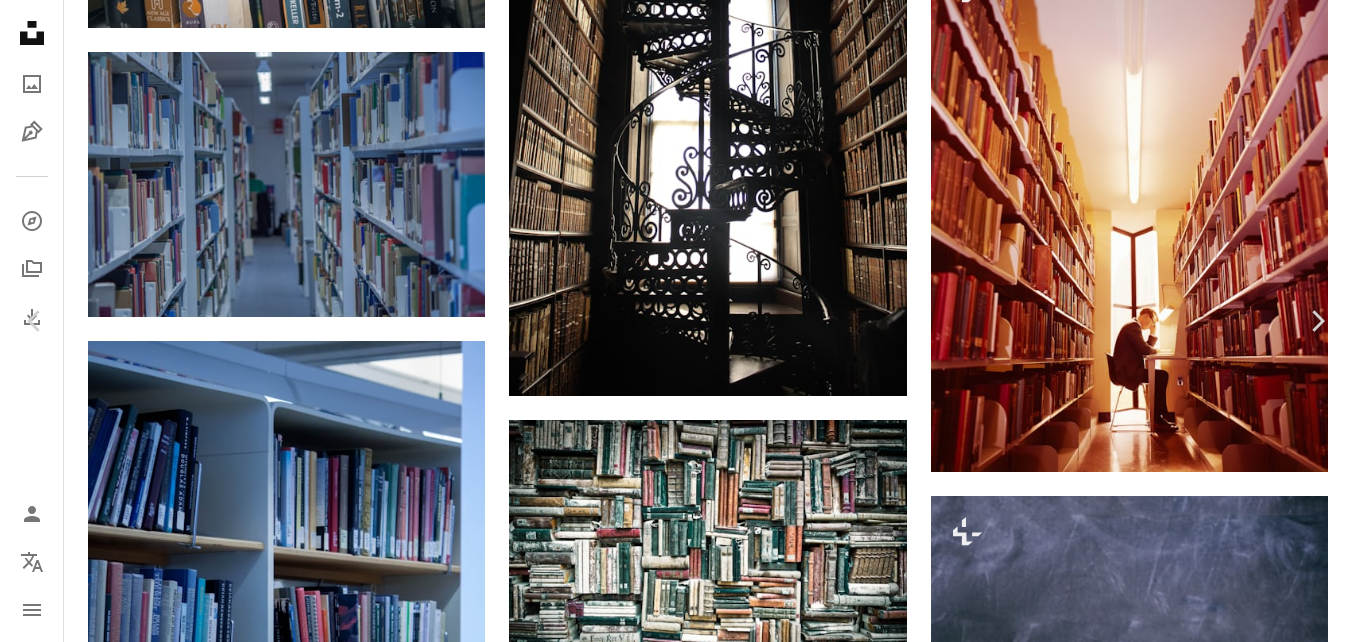 scroll, scrollTop: 1941, scrollLeft: 0, axis: vertical 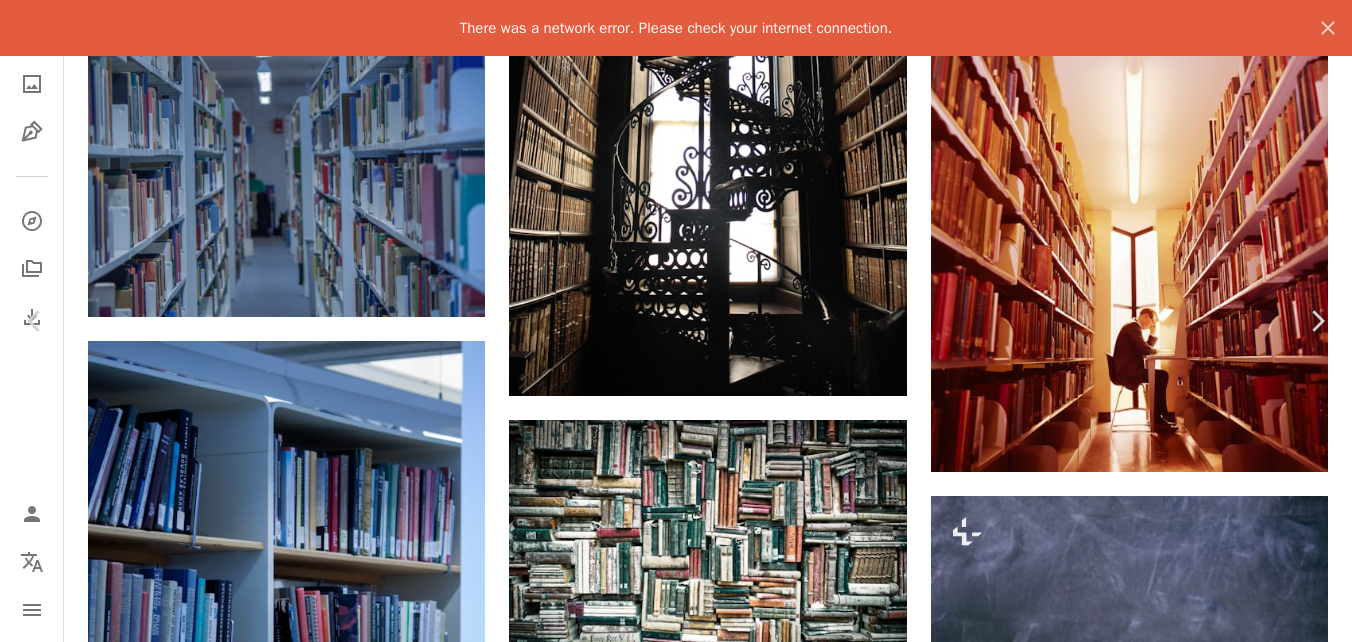 click on "Zoom in" at bounding box center [668, 35053] 